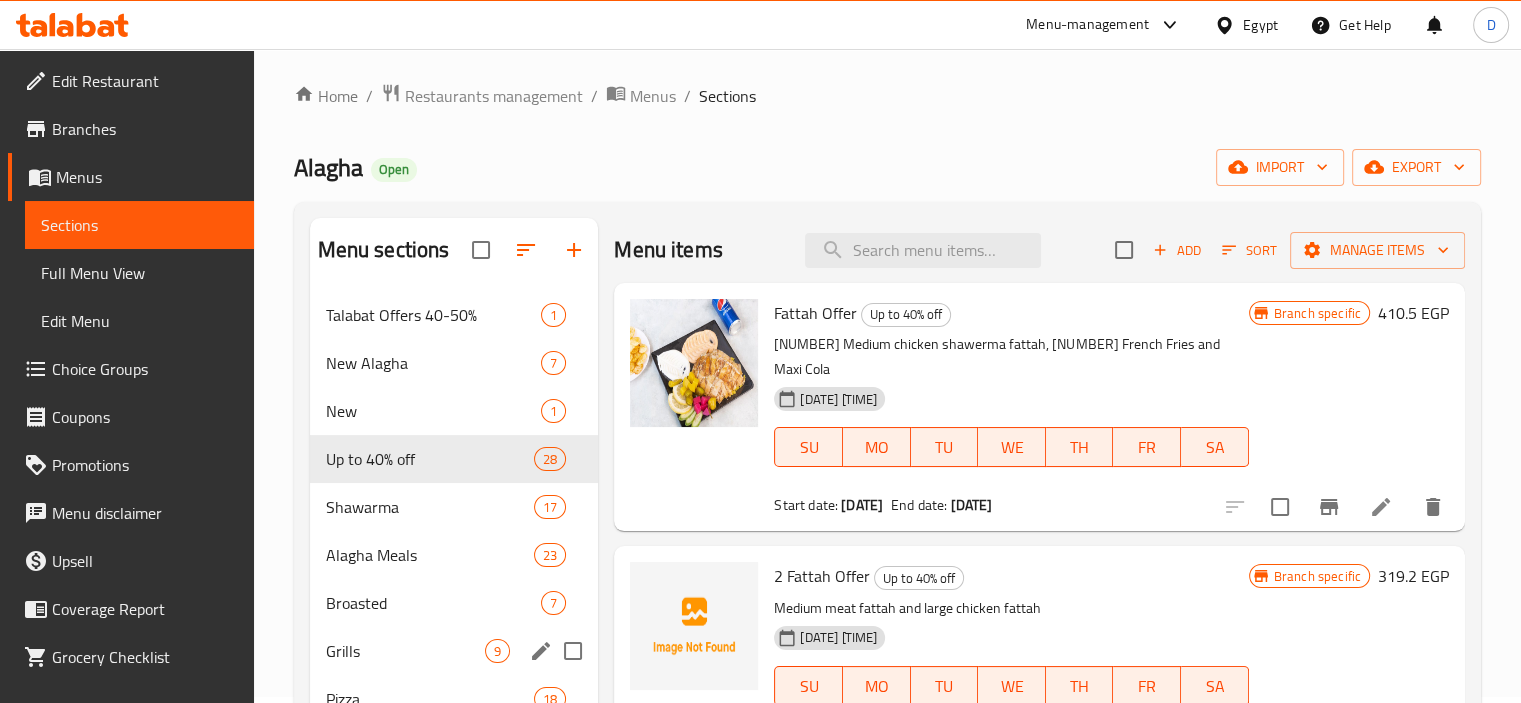 scroll, scrollTop: 0, scrollLeft: 0, axis: both 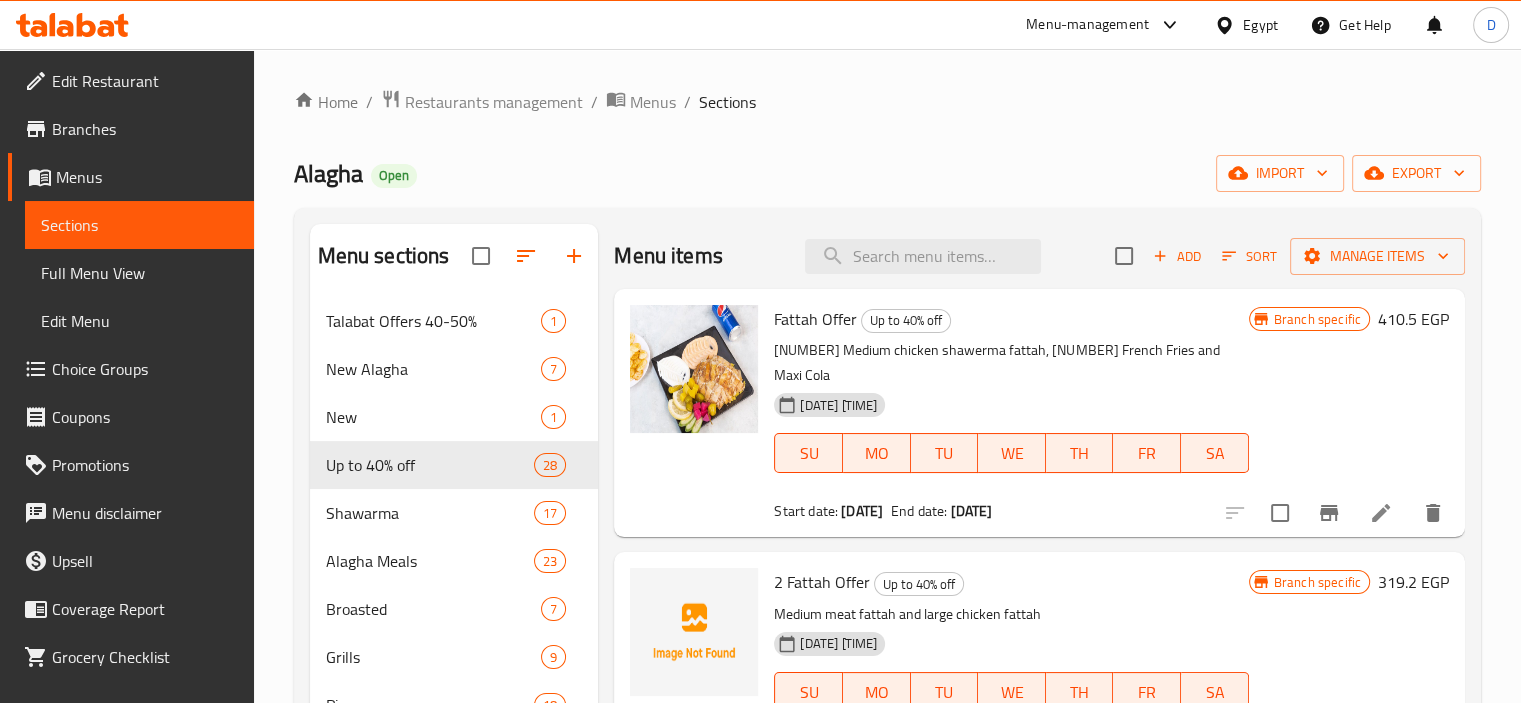 click on "Egypt" at bounding box center [1260, 25] 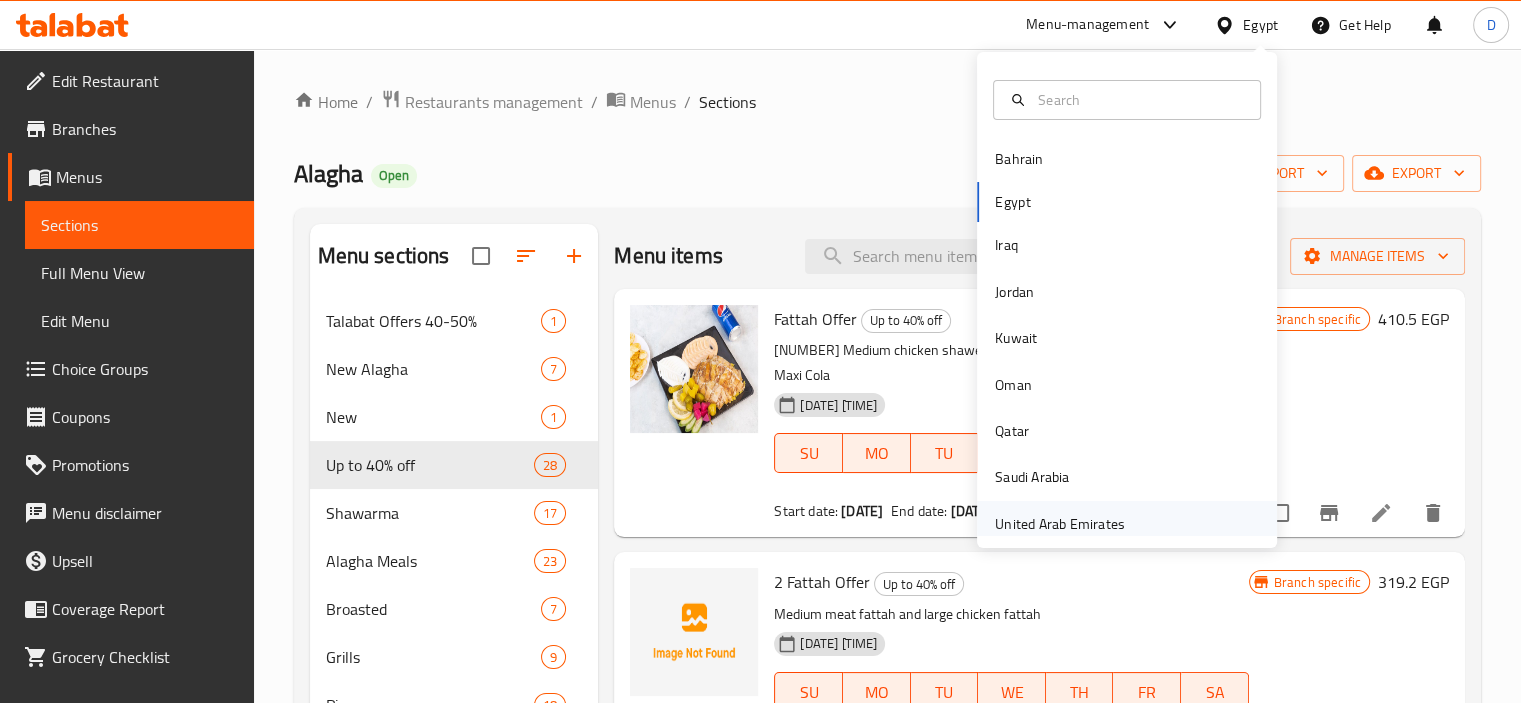 click on "United Arab Emirates" at bounding box center [1060, 524] 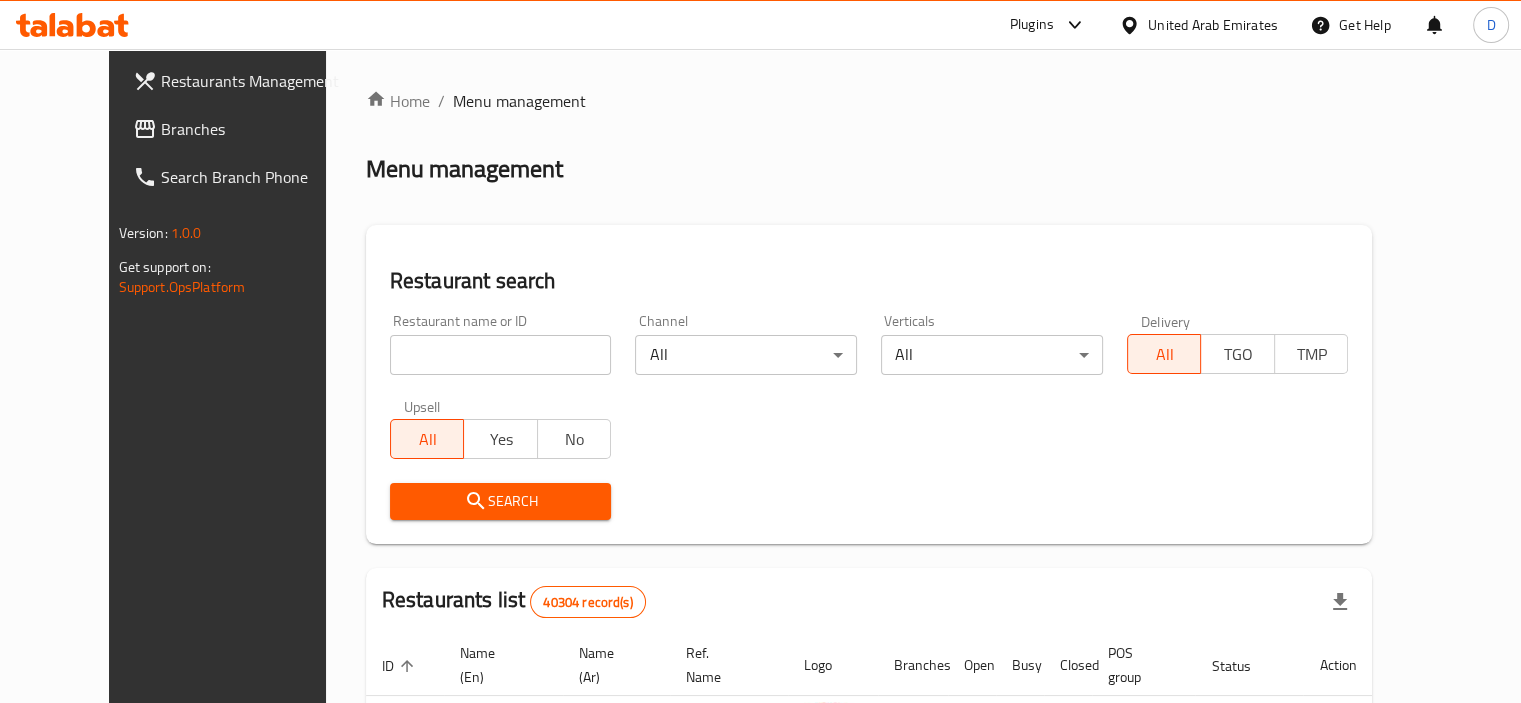 click on "Branches" at bounding box center [254, 129] 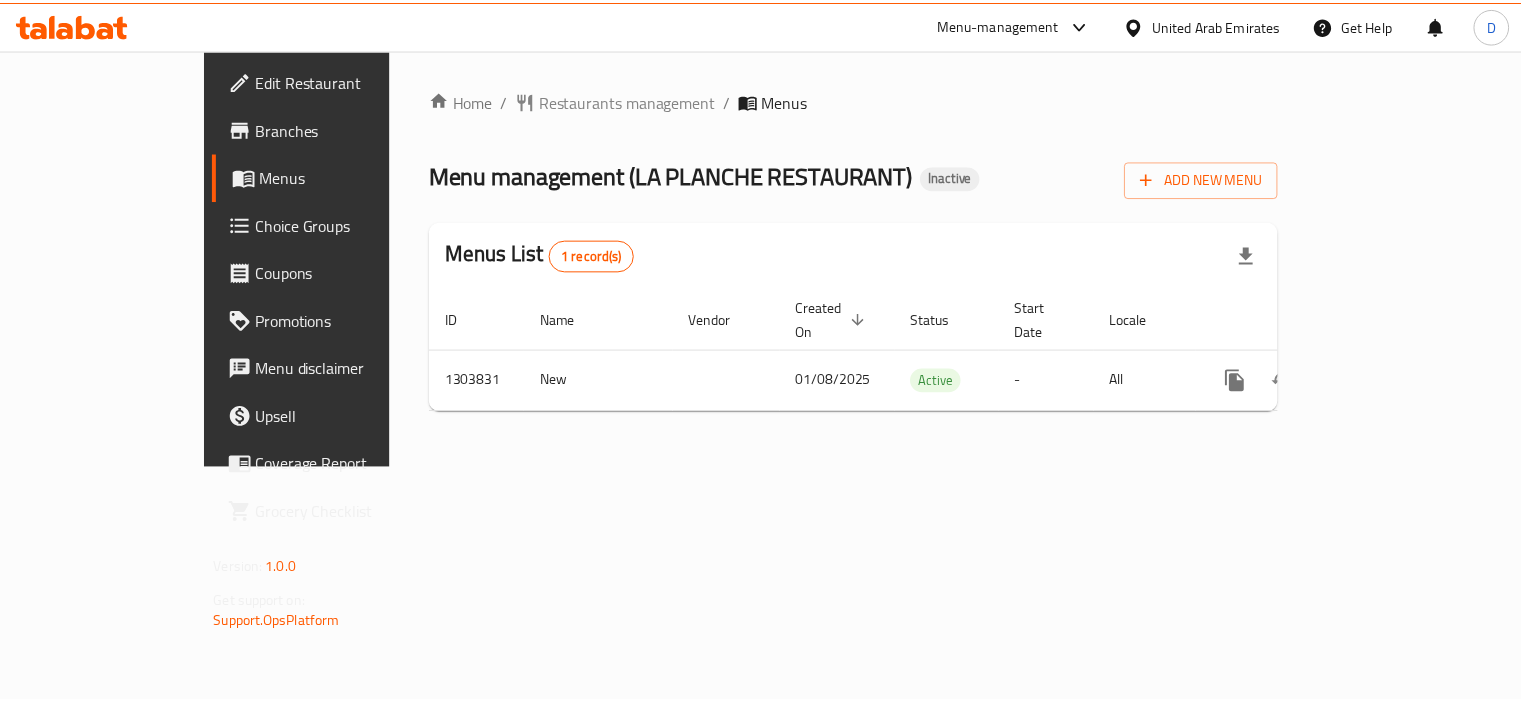 scroll, scrollTop: 0, scrollLeft: 0, axis: both 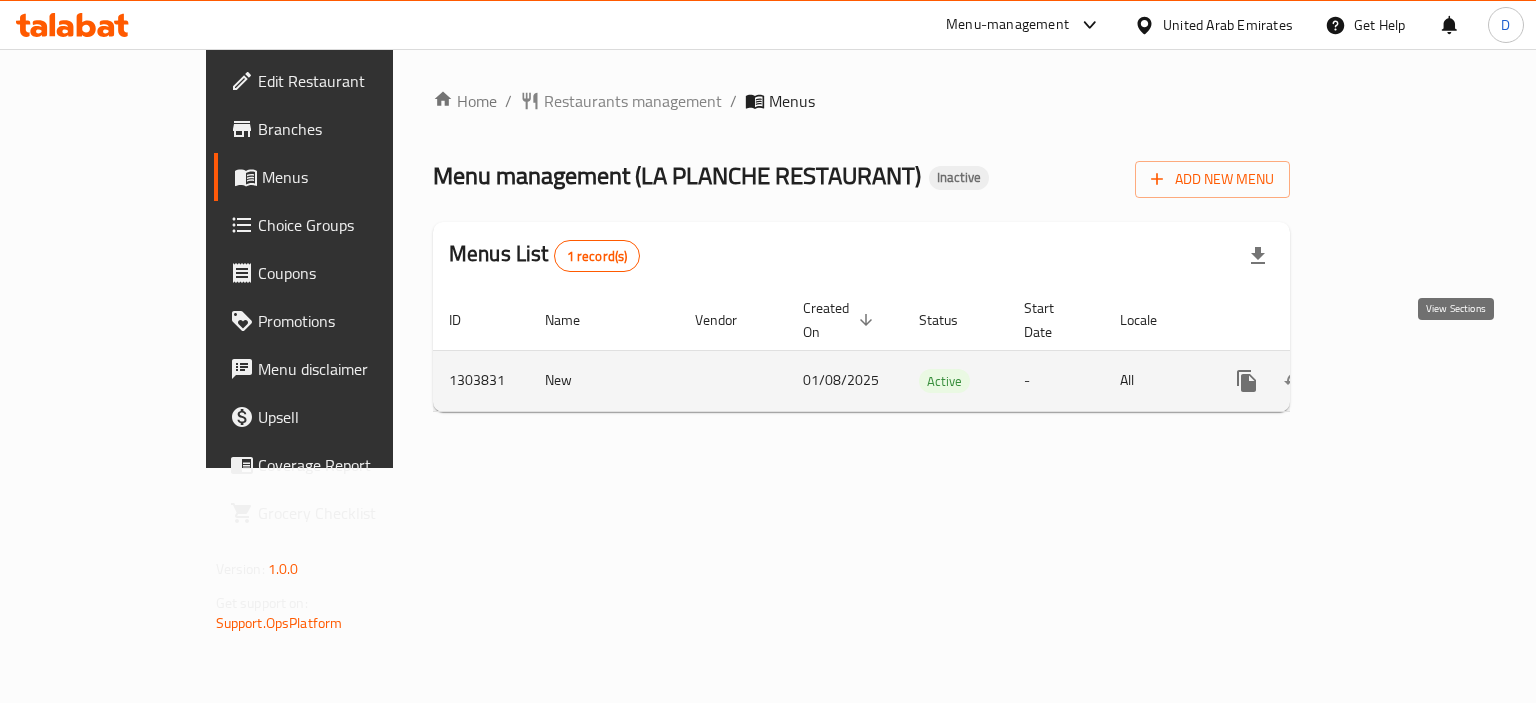click at bounding box center (1391, 381) 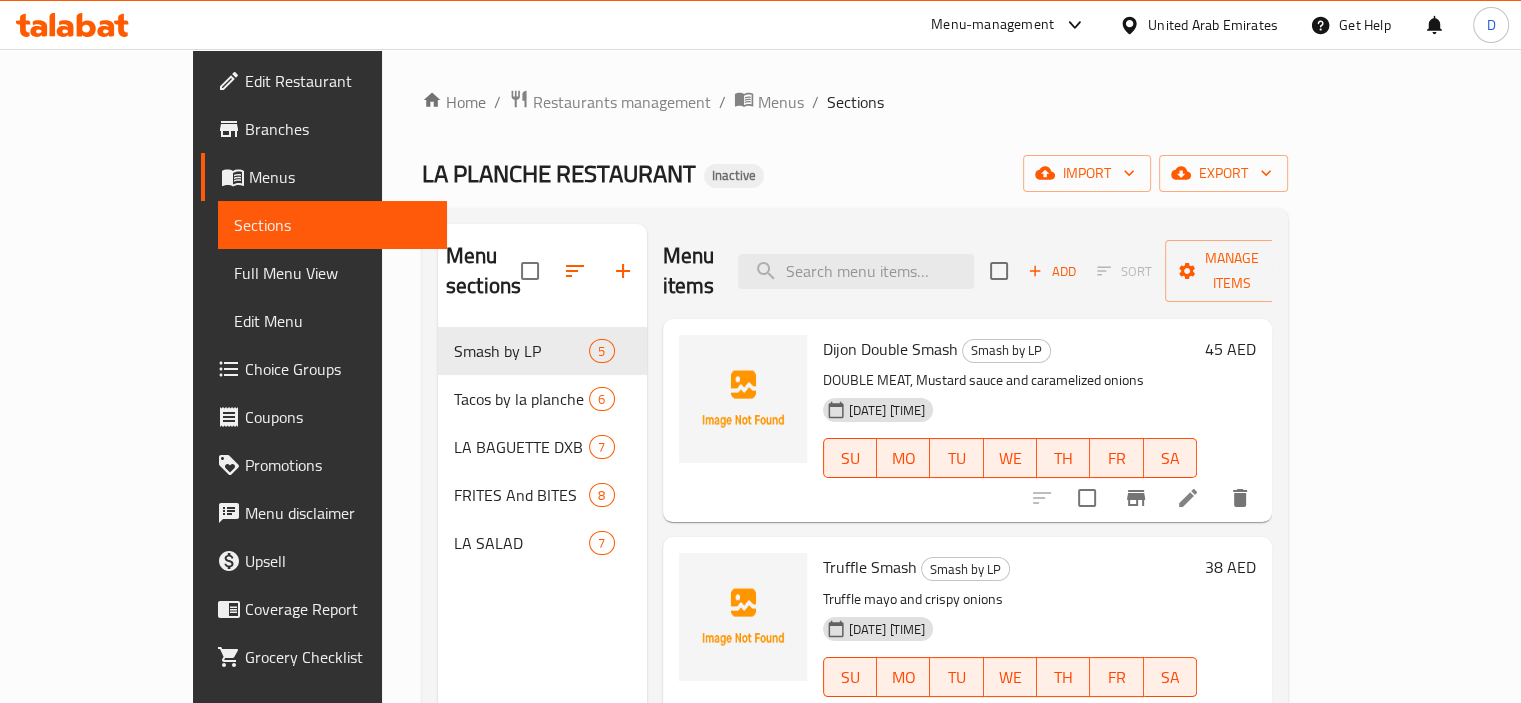 click on "Full Menu View" at bounding box center [332, 273] 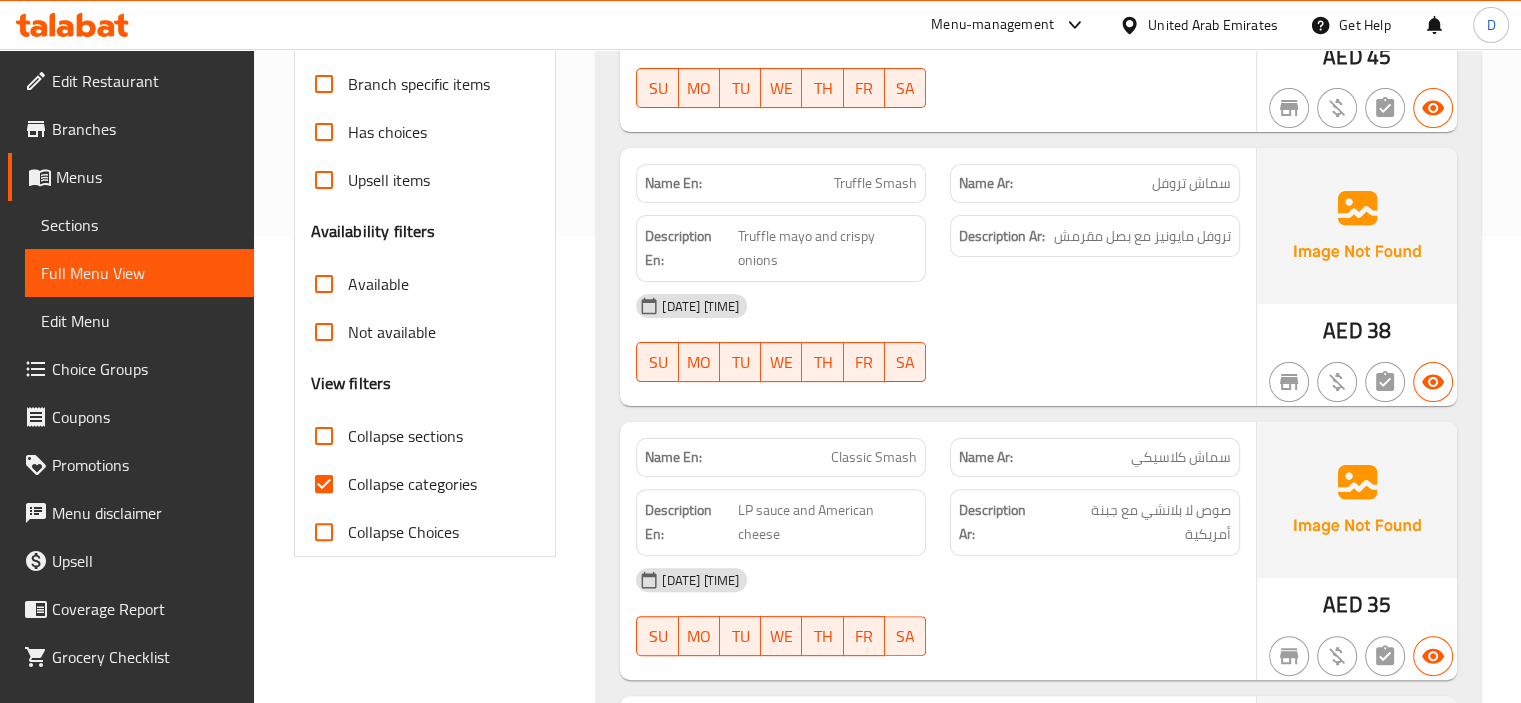 scroll, scrollTop: 506, scrollLeft: 0, axis: vertical 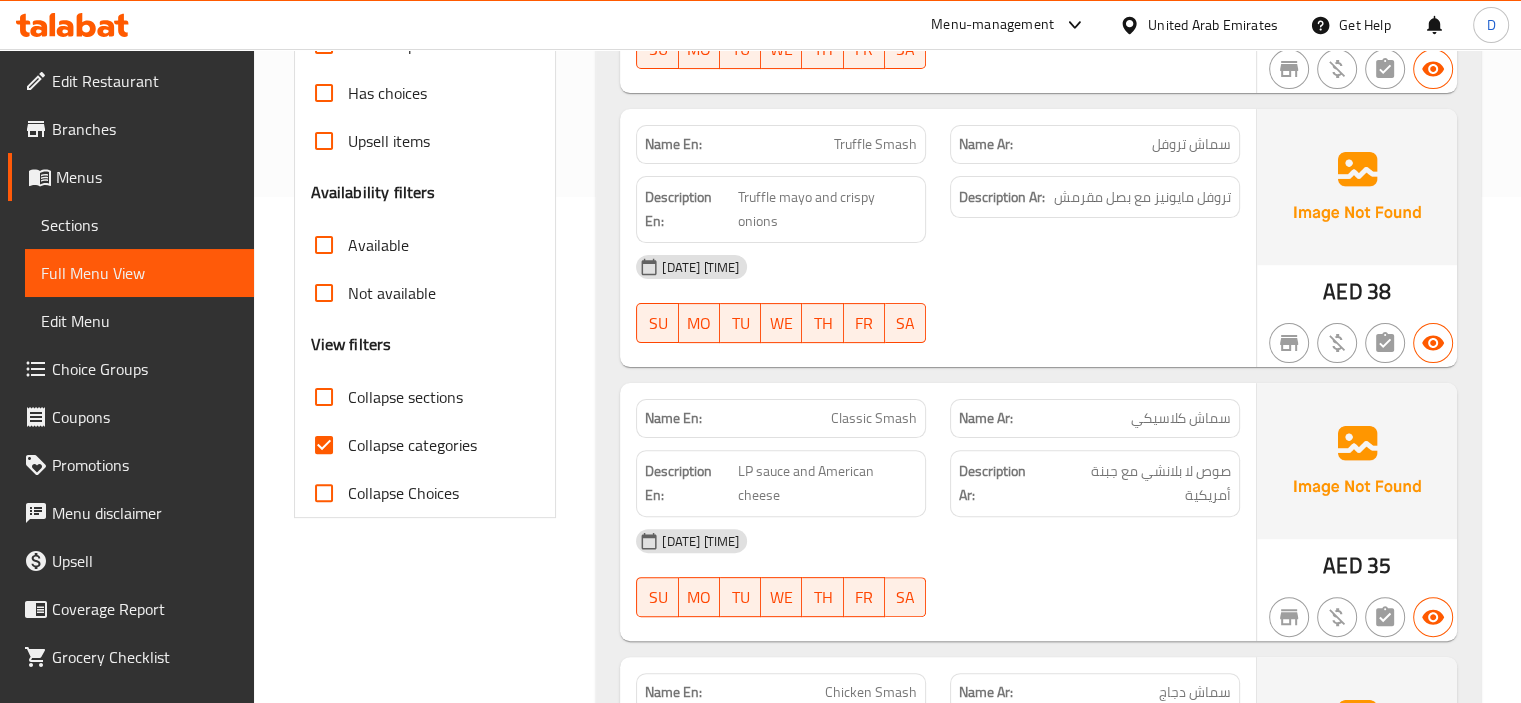 click on "Collapse categories" at bounding box center (324, 445) 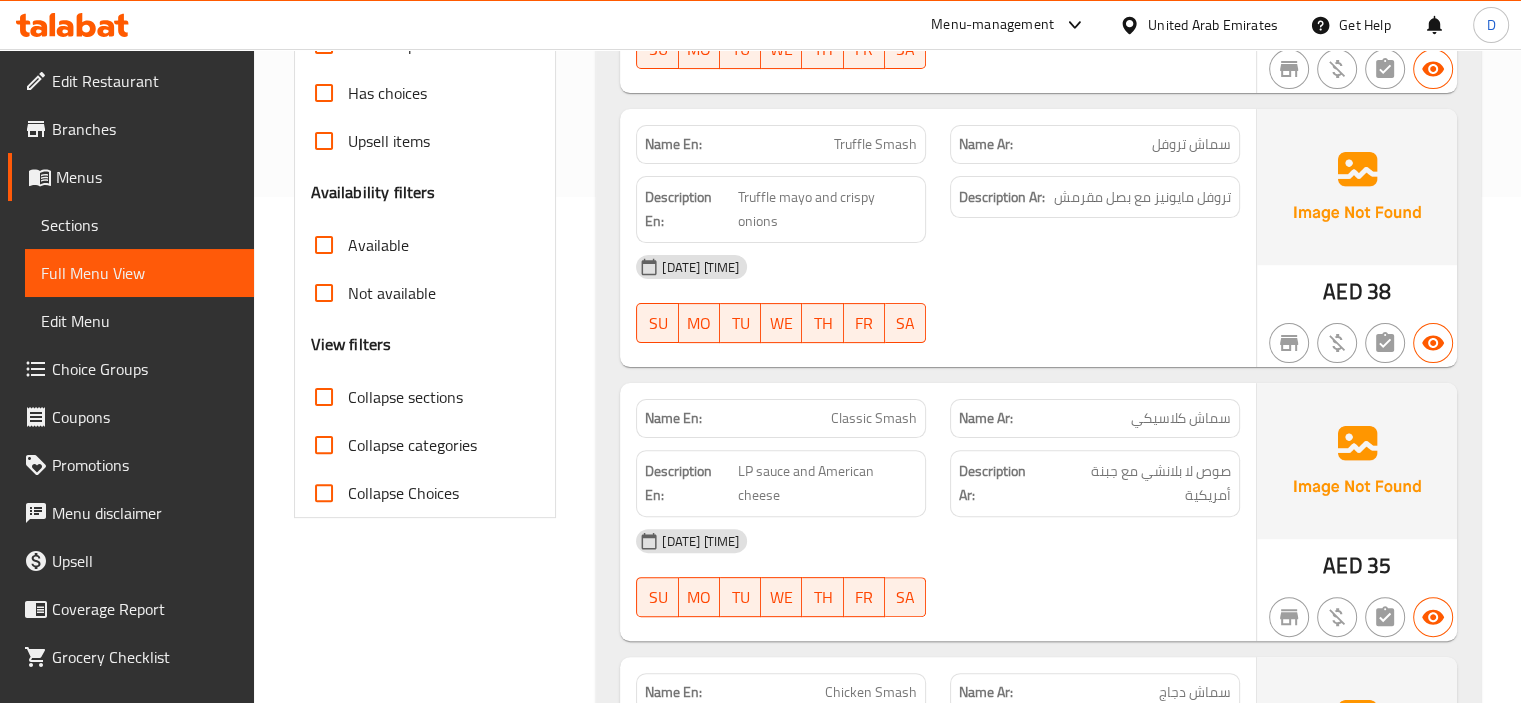 click on "Collapse sections" at bounding box center (324, 397) 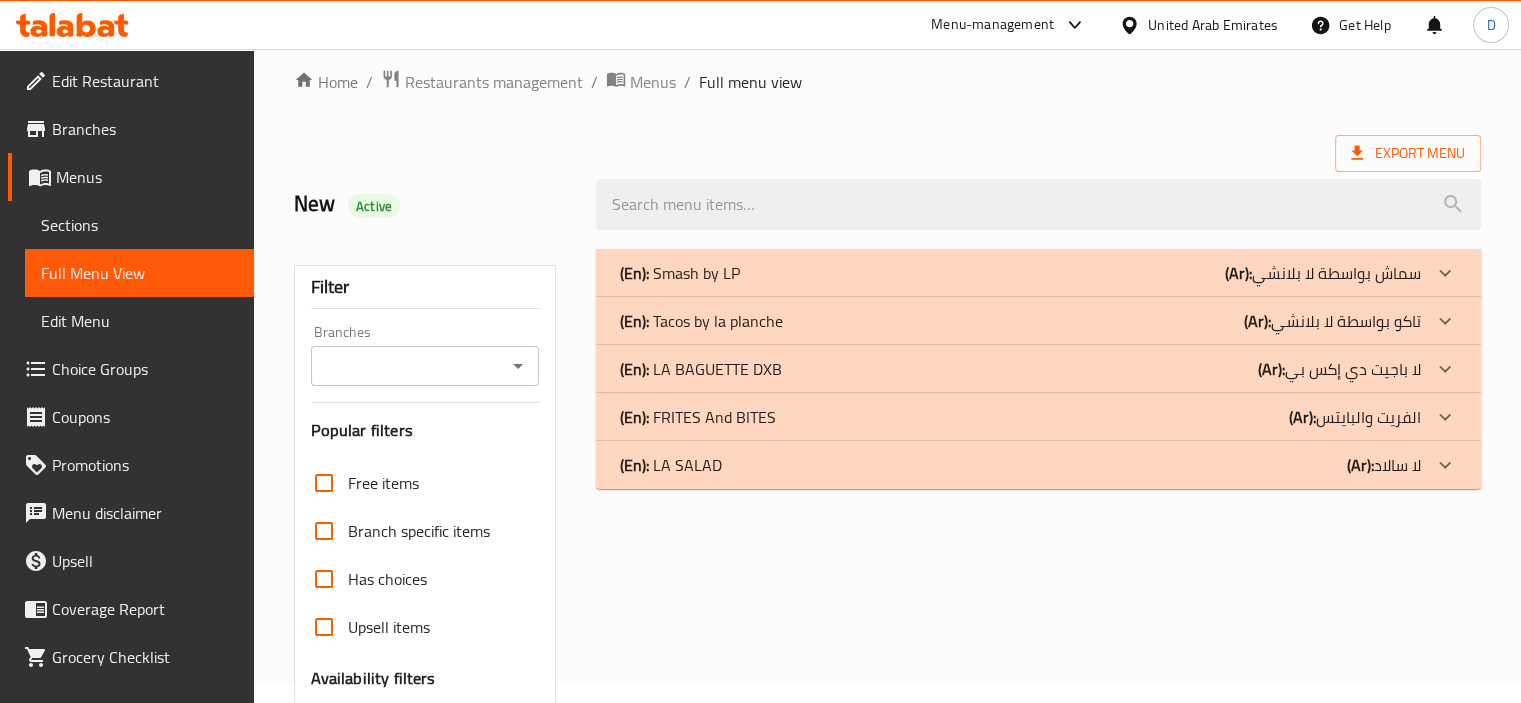 scroll, scrollTop: 0, scrollLeft: 0, axis: both 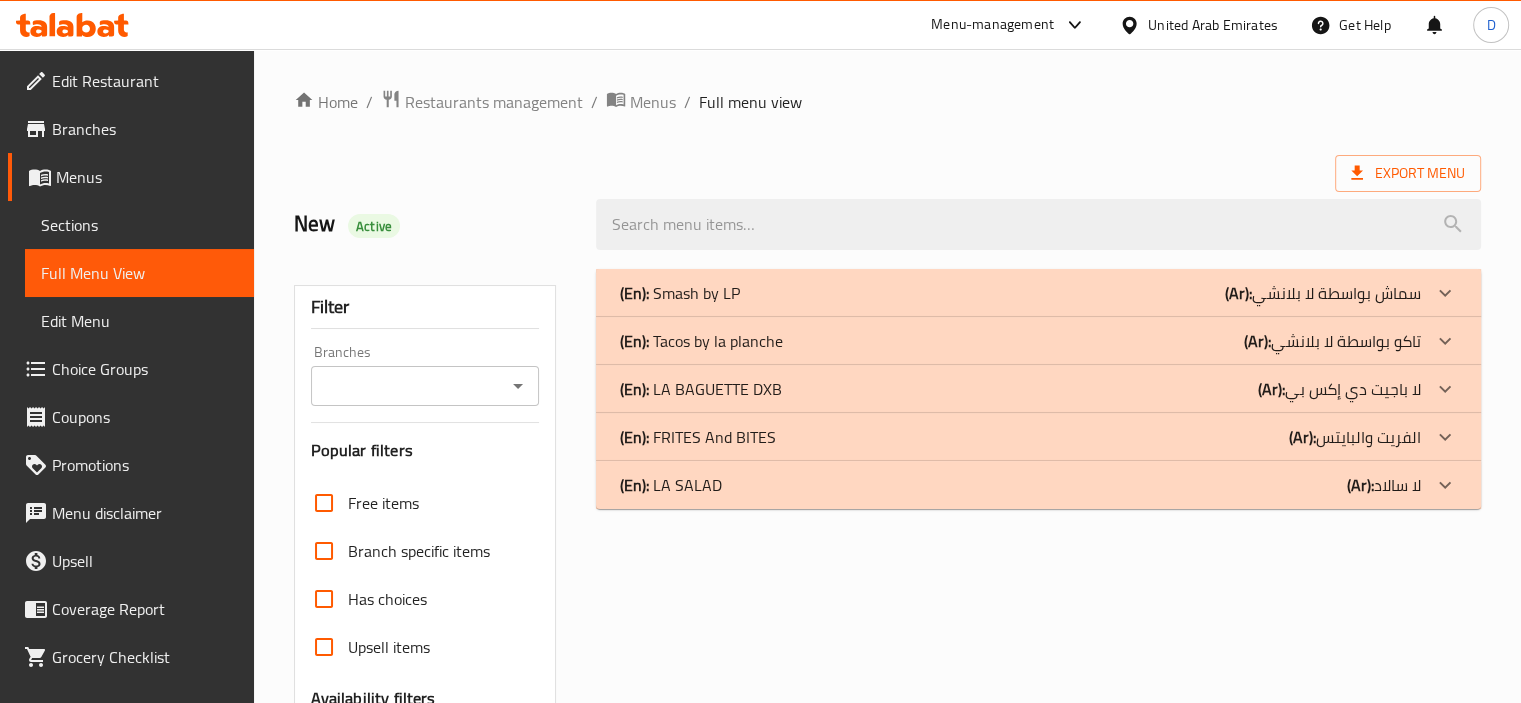 click on "Sections" at bounding box center [139, 225] 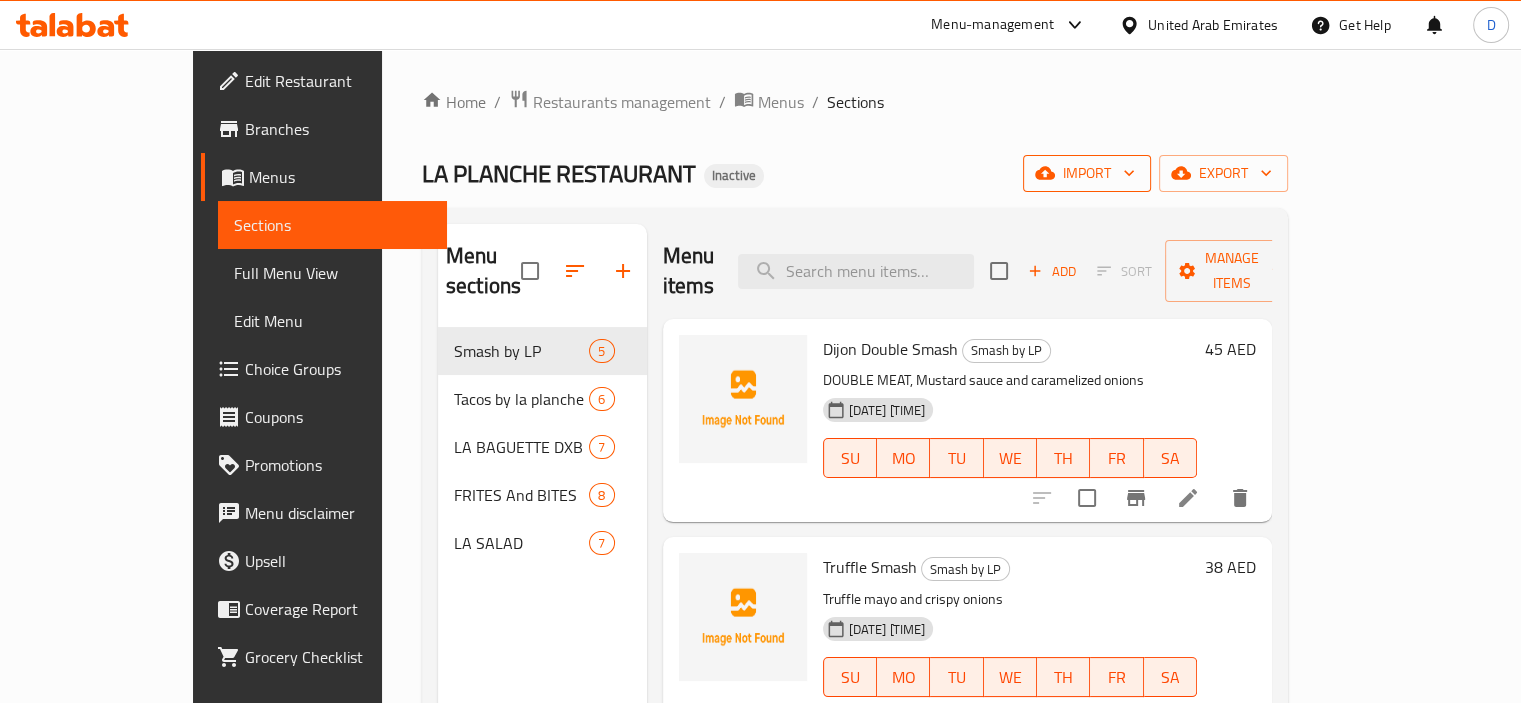 click on "import" at bounding box center (1087, 173) 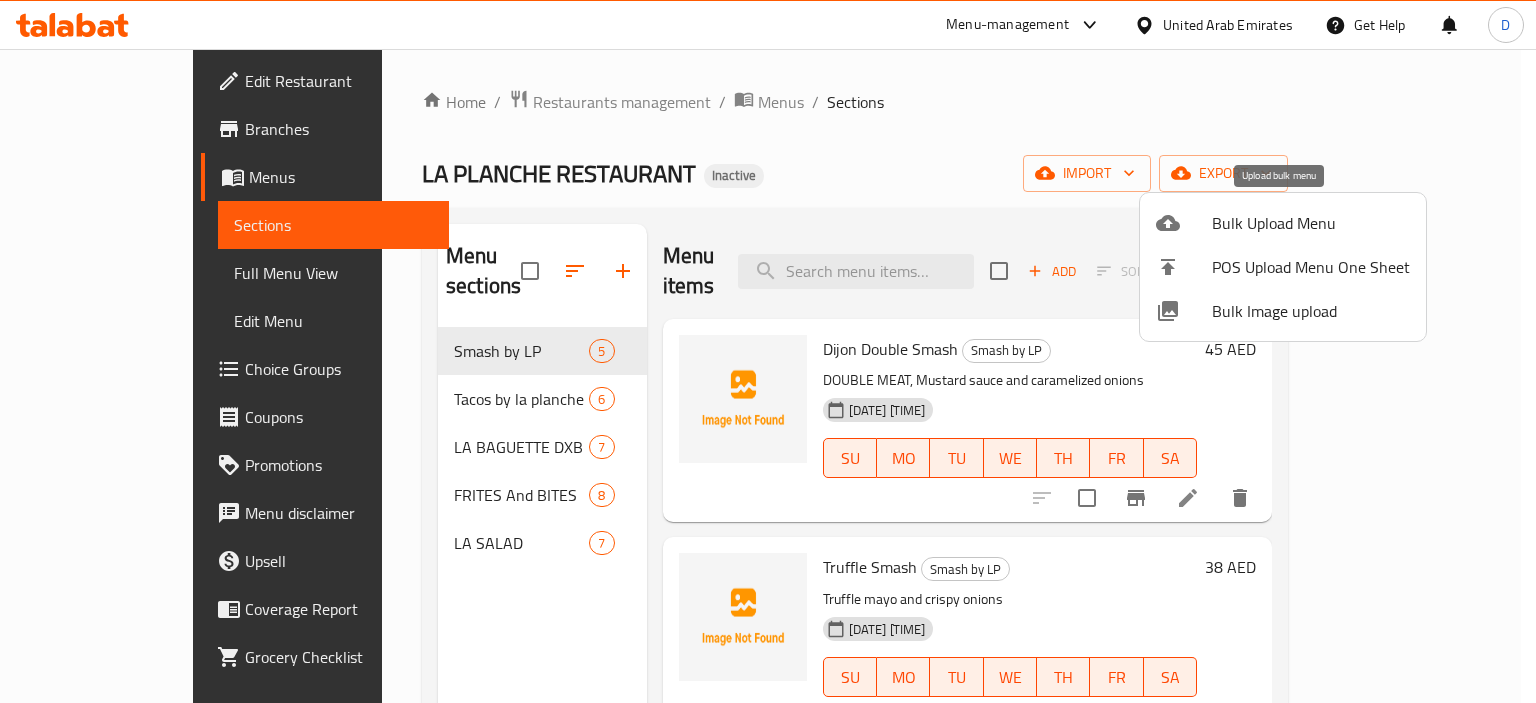 click on "Bulk Upload Menu" at bounding box center [1311, 223] 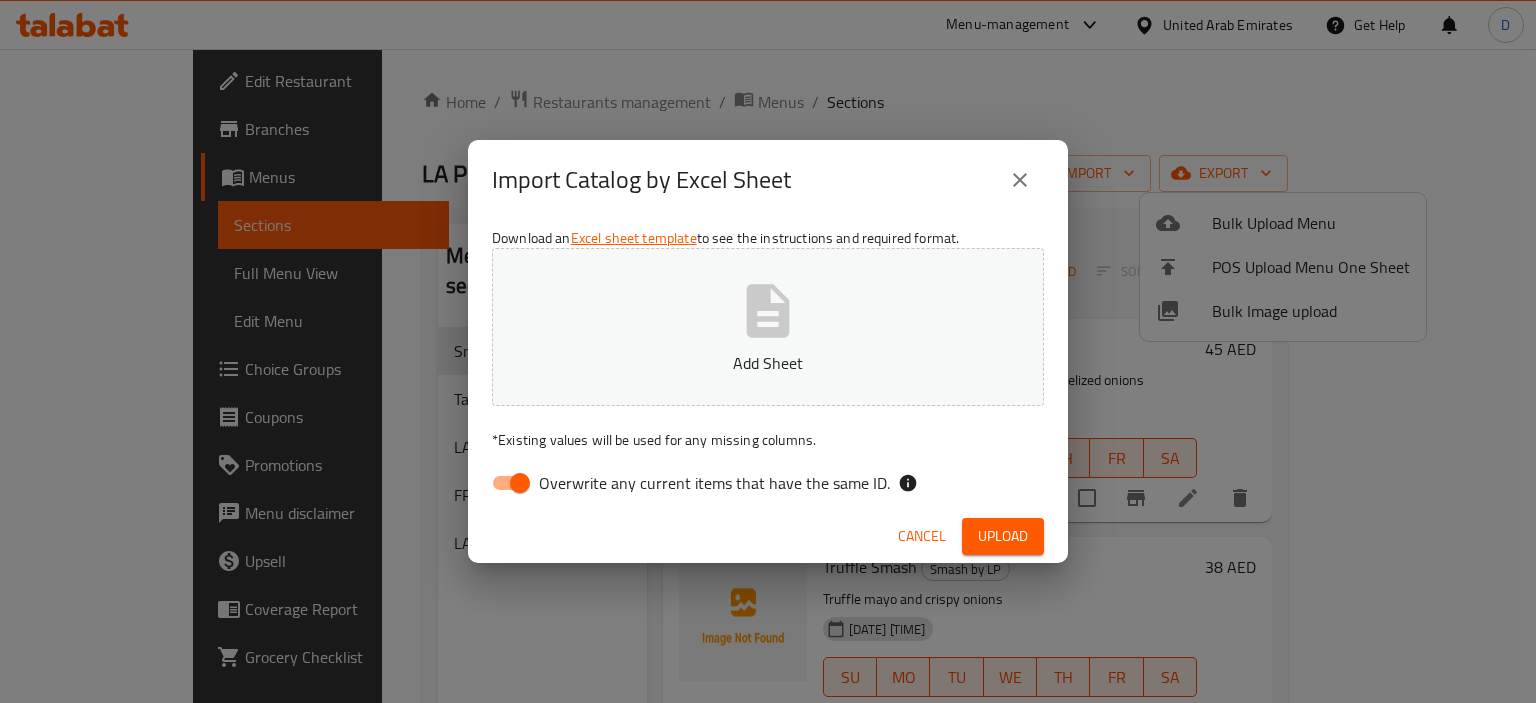 click on "Overwrite any current items that have the same ID." at bounding box center [520, 483] 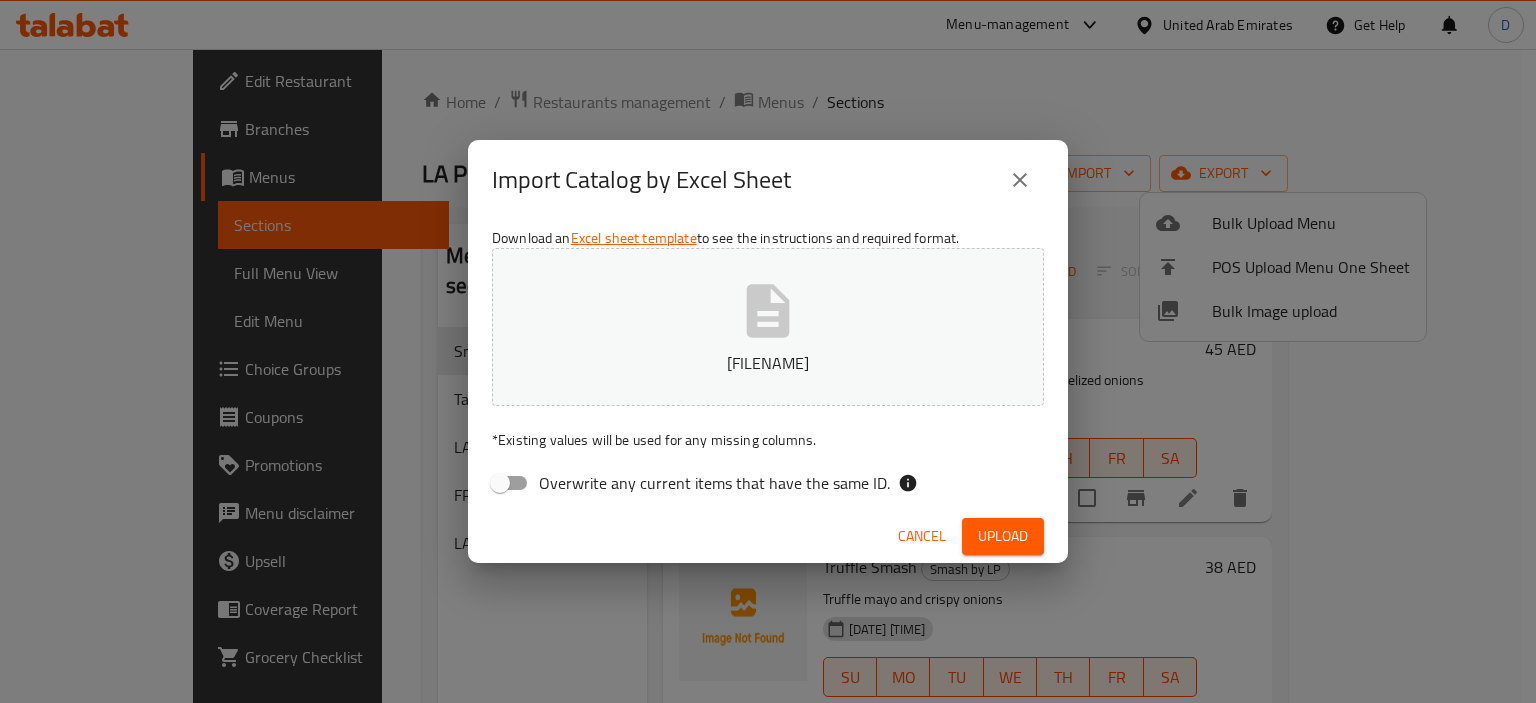 click on "Upload" at bounding box center (1003, 536) 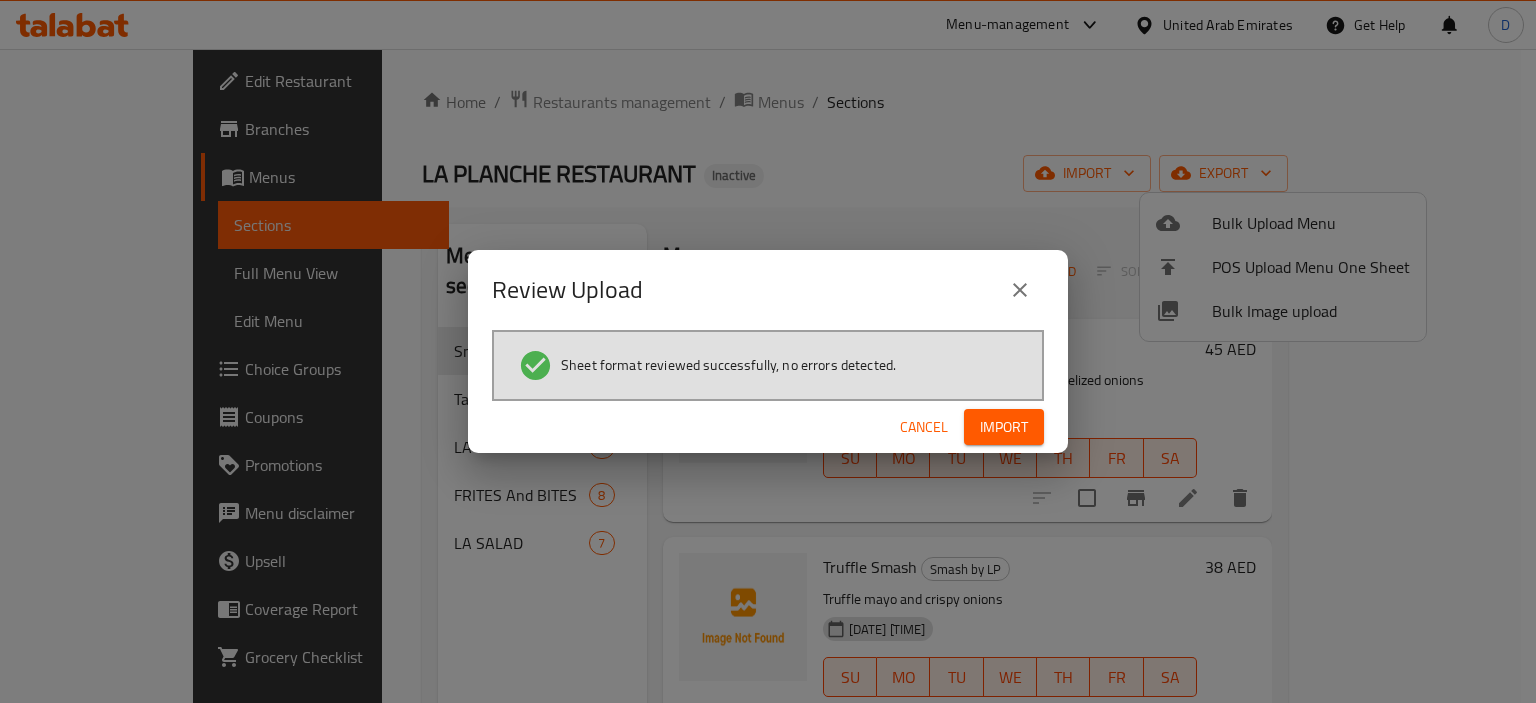 click on "Import" at bounding box center (1004, 427) 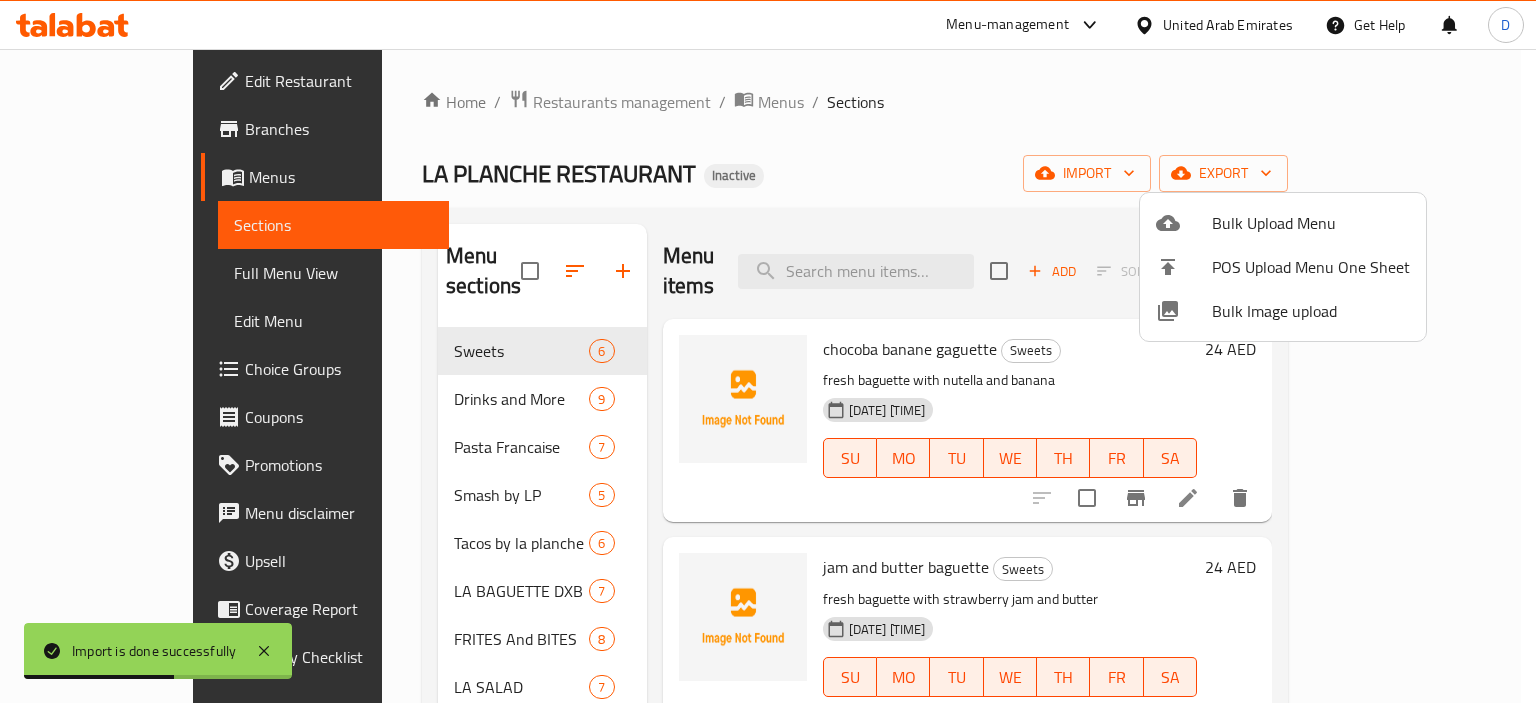 click at bounding box center [768, 351] 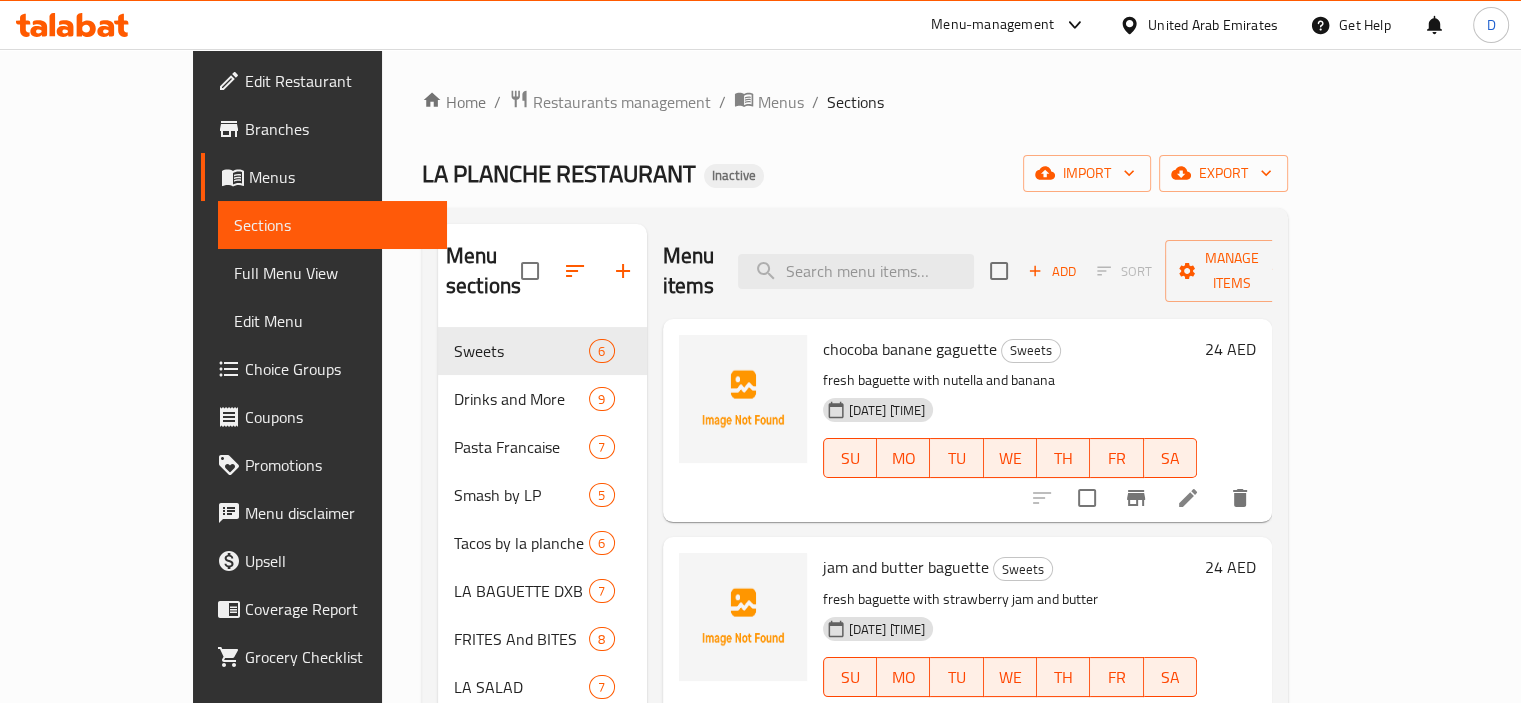 click on "chocoba banane gaguette" at bounding box center (910, 349) 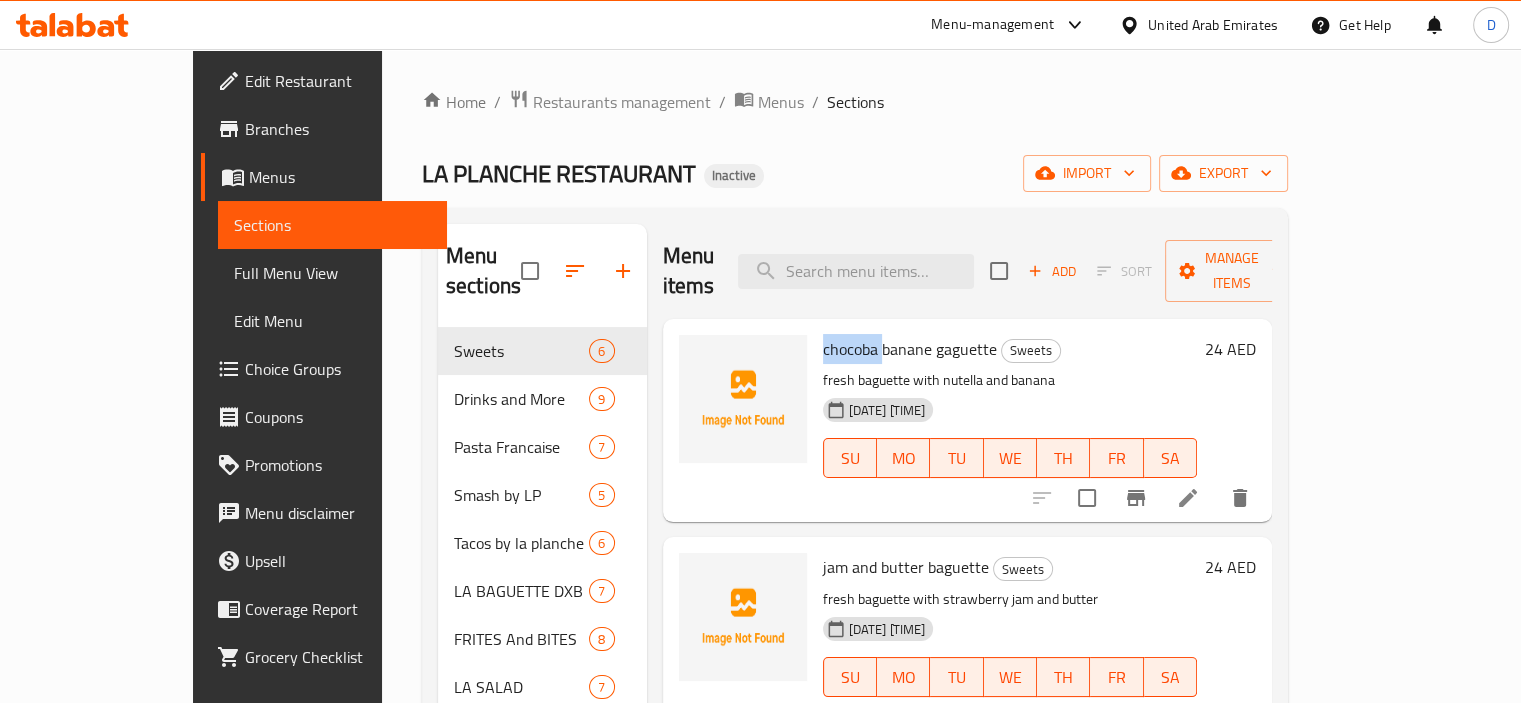 click on "chocoba banane gaguette" at bounding box center (910, 349) 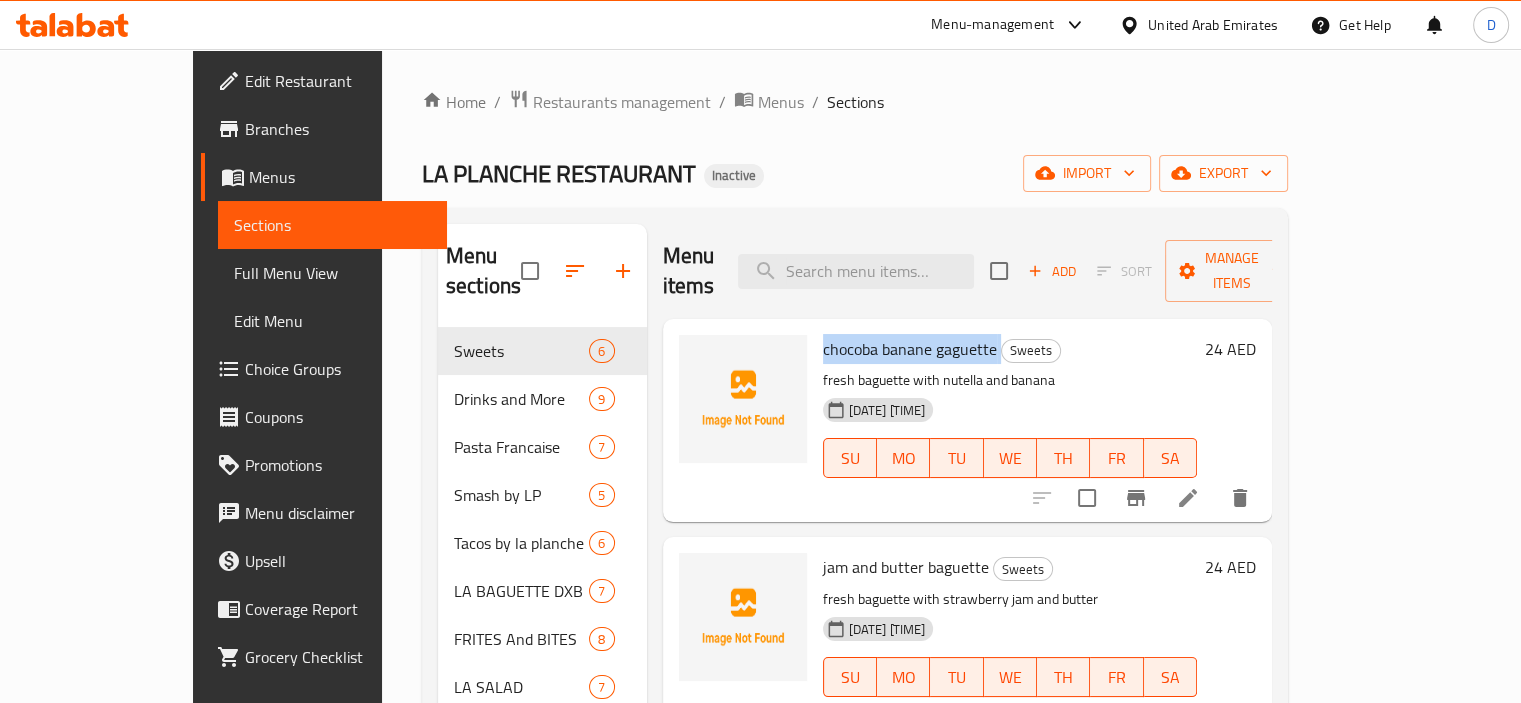 copy on "chocoba banane gaguette" 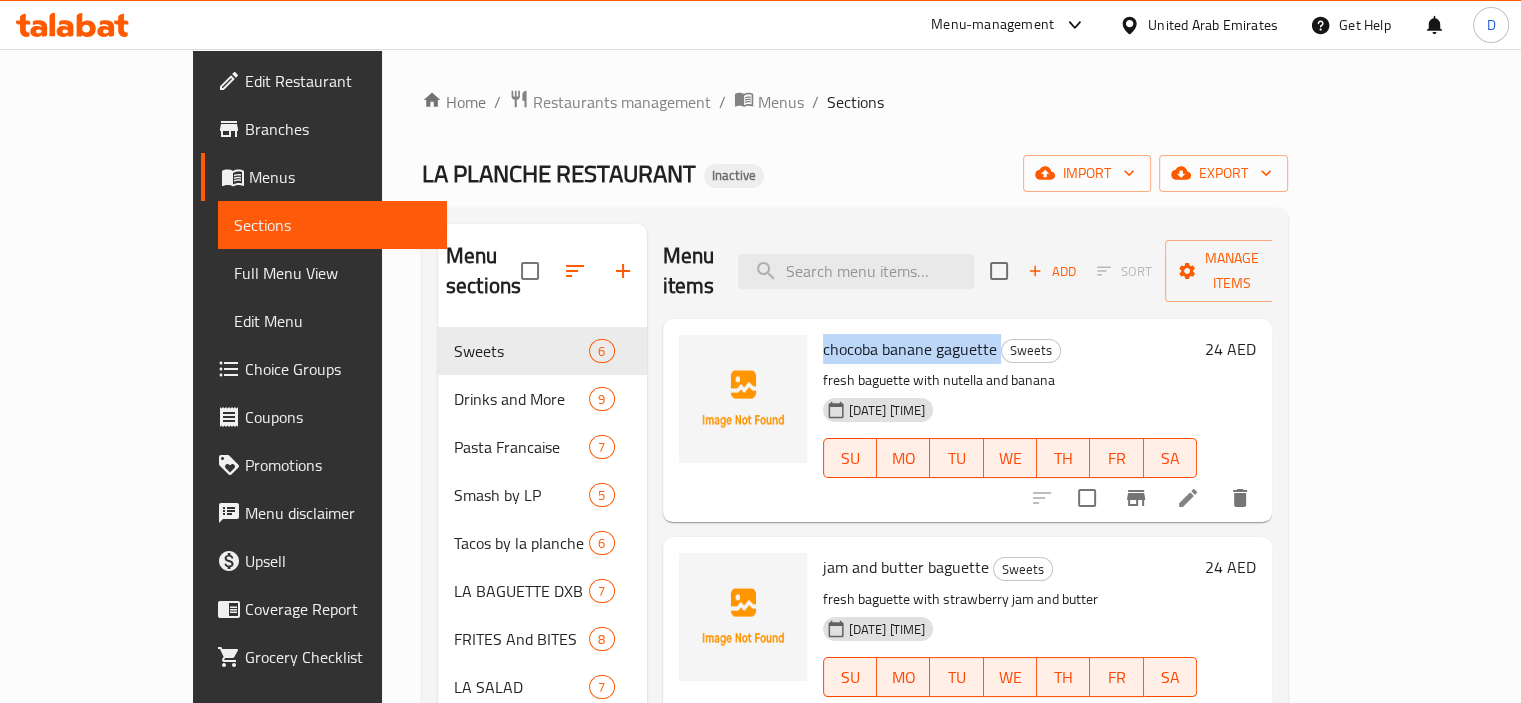 click on "chocoba banane gaguette" at bounding box center [910, 349] 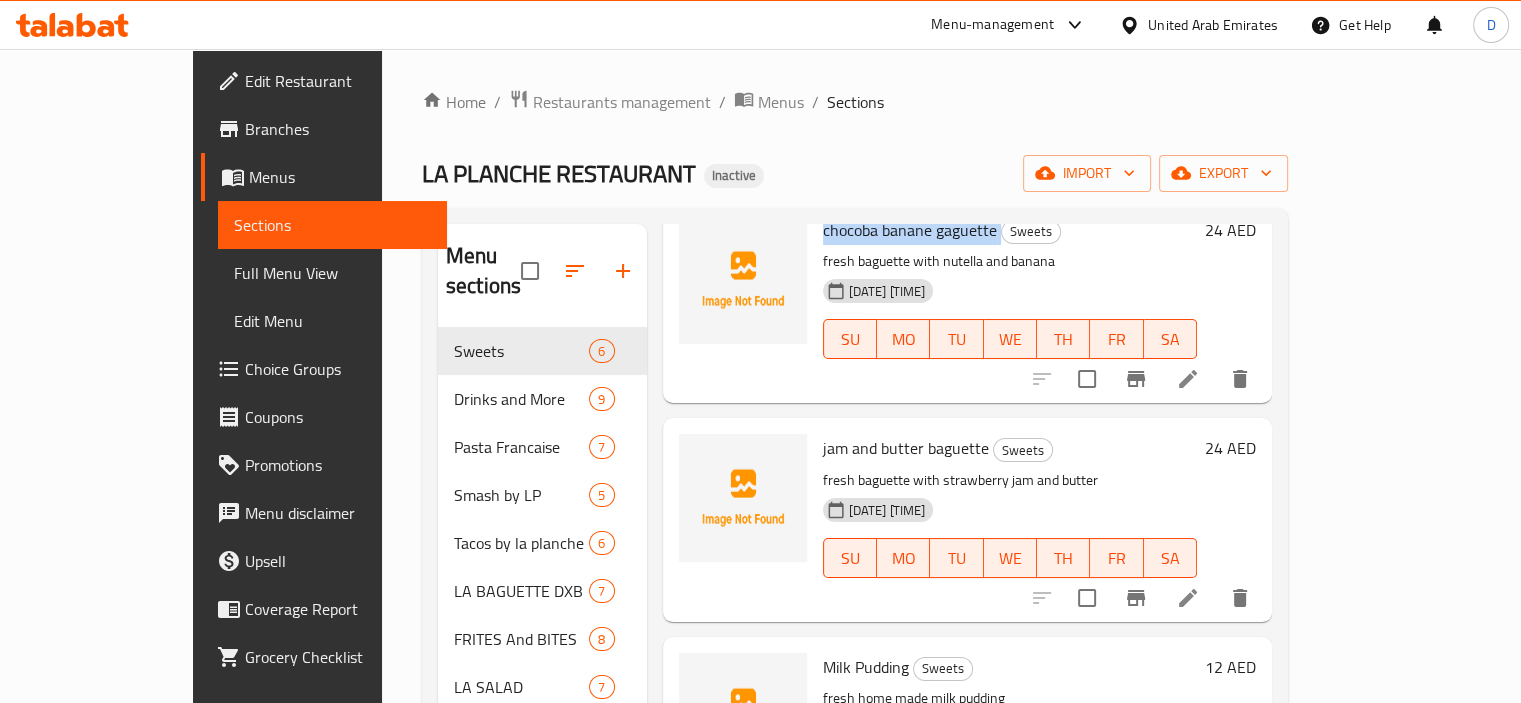 scroll, scrollTop: 144, scrollLeft: 0, axis: vertical 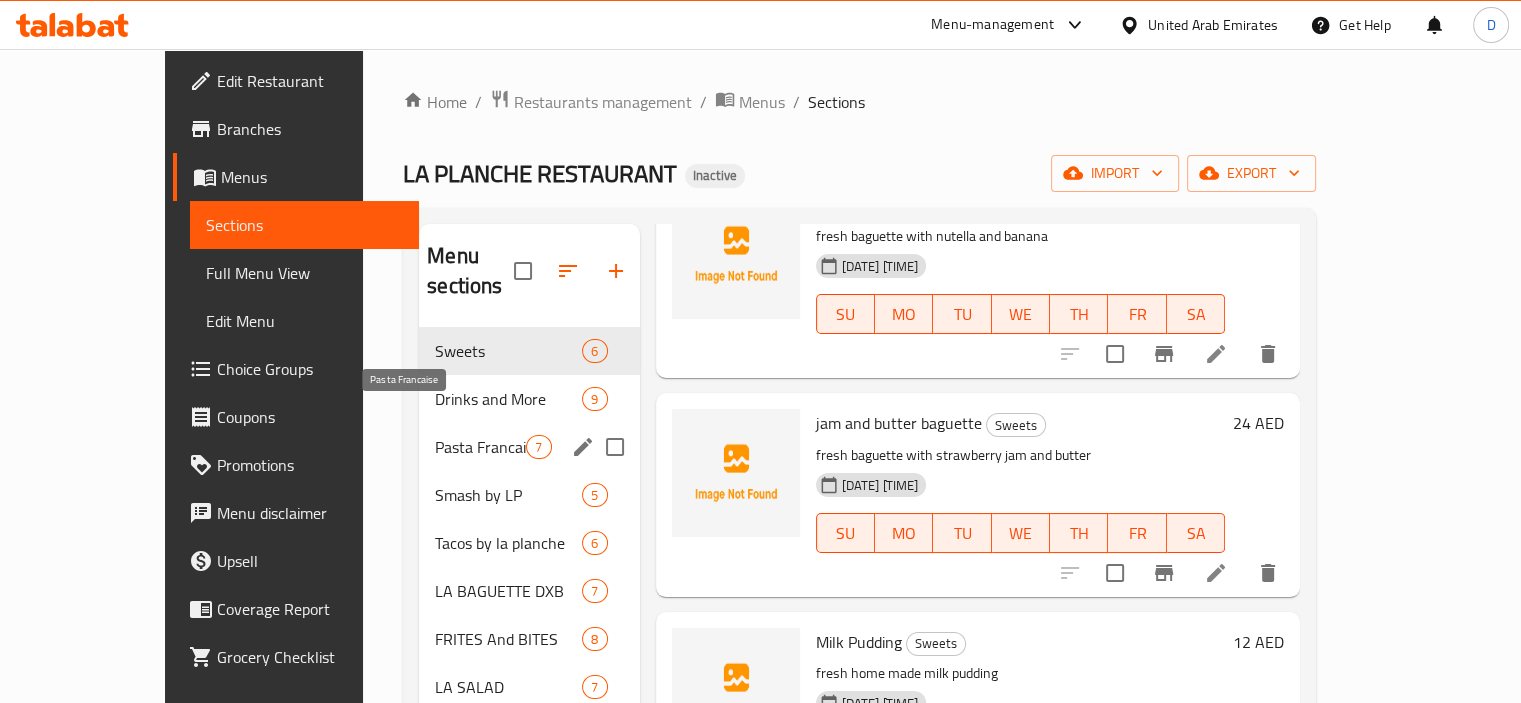click on "Pasta Francaise" at bounding box center [480, 447] 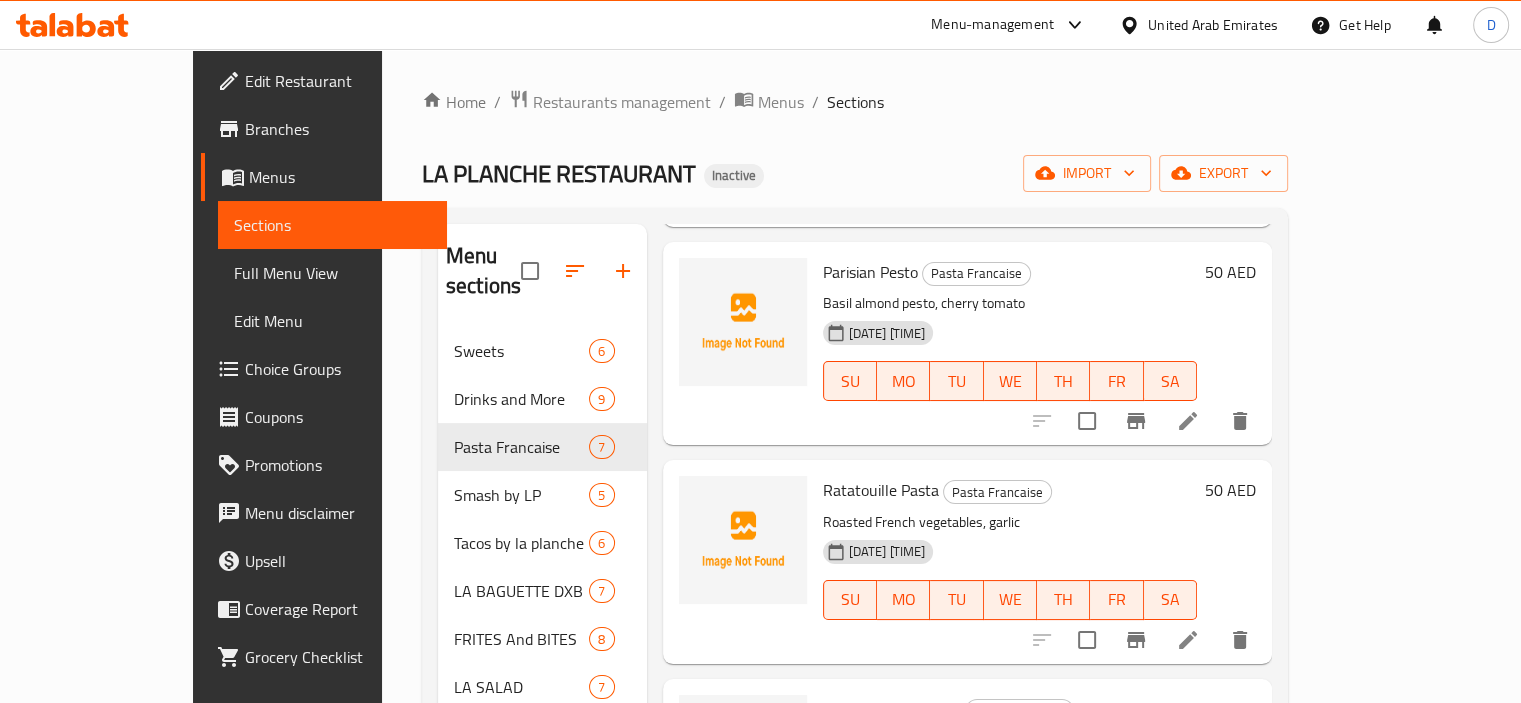 scroll, scrollTop: 536, scrollLeft: 0, axis: vertical 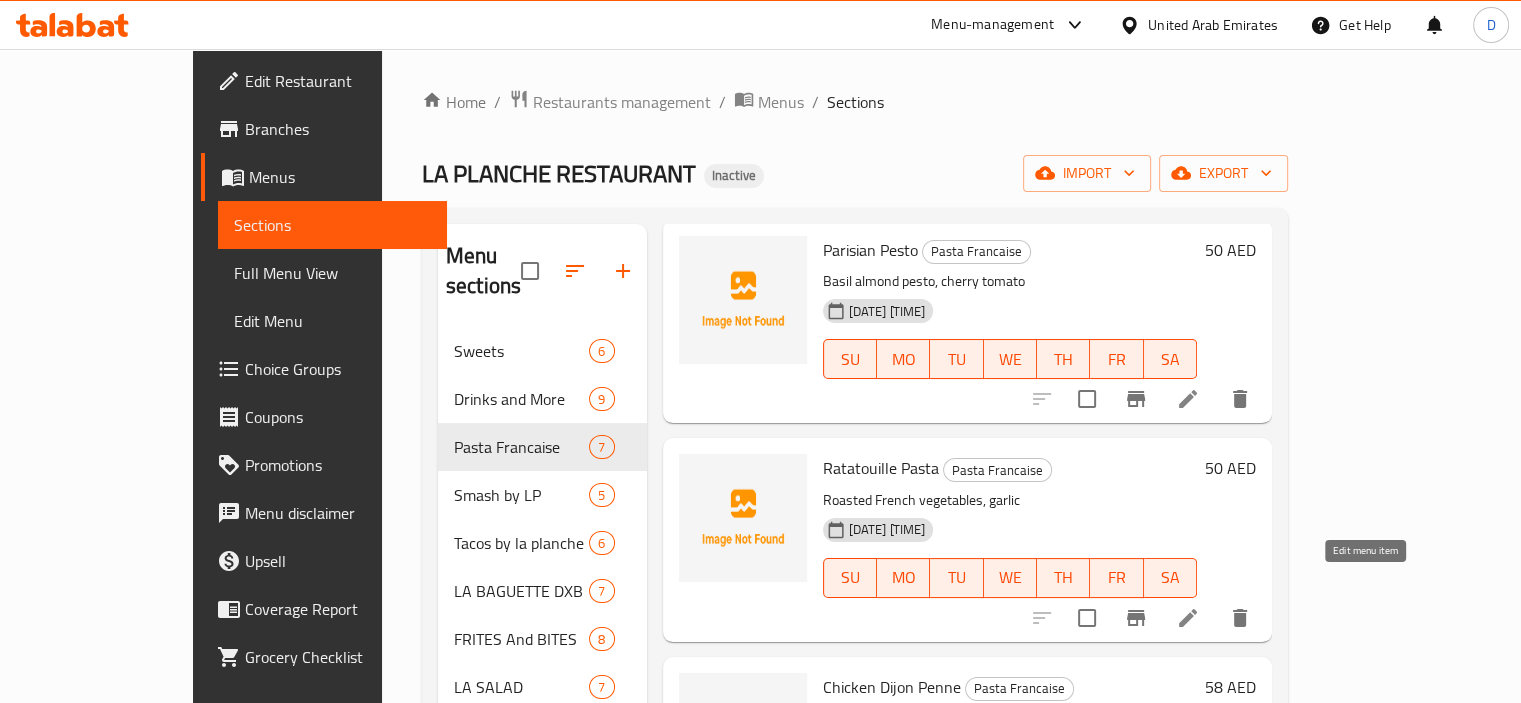 click 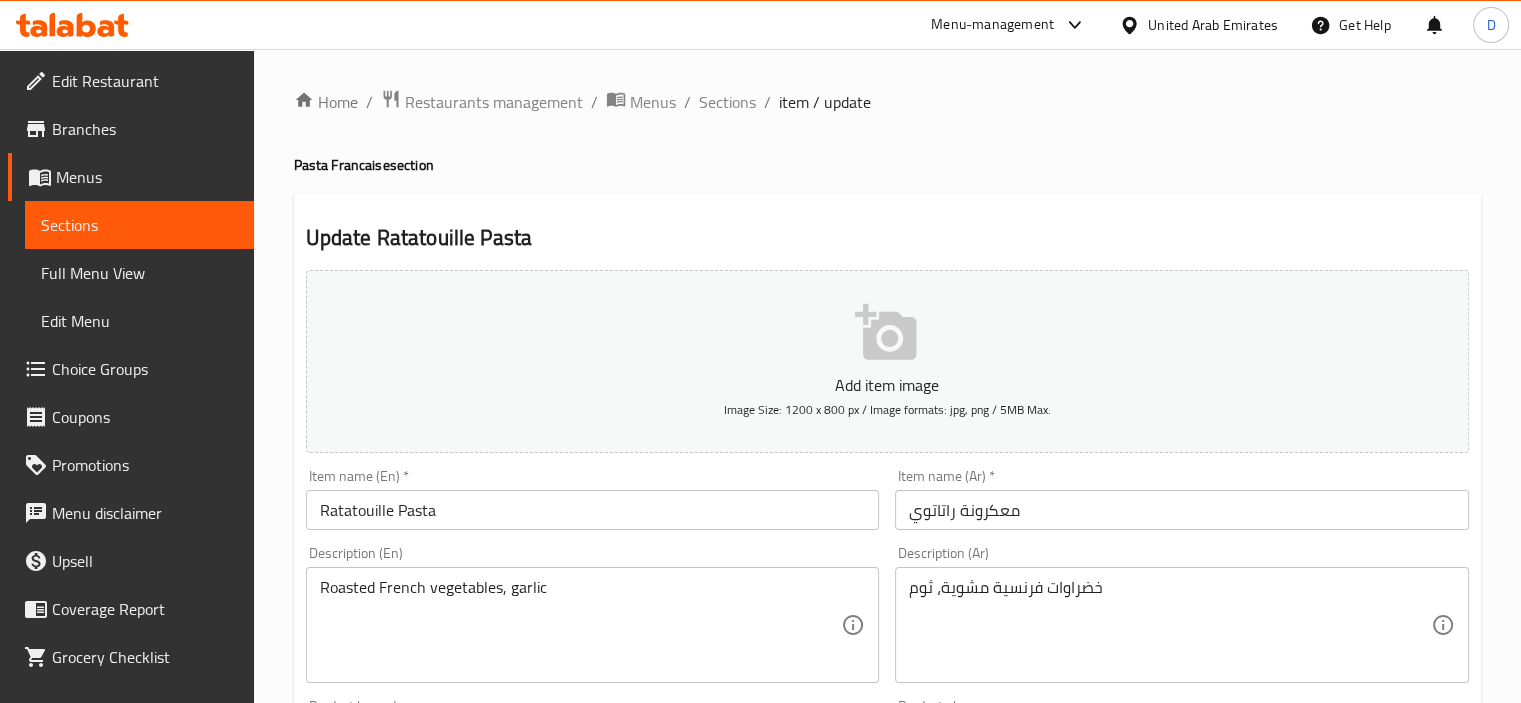 click on "معكرونة راتاتوي" at bounding box center (1182, 510) 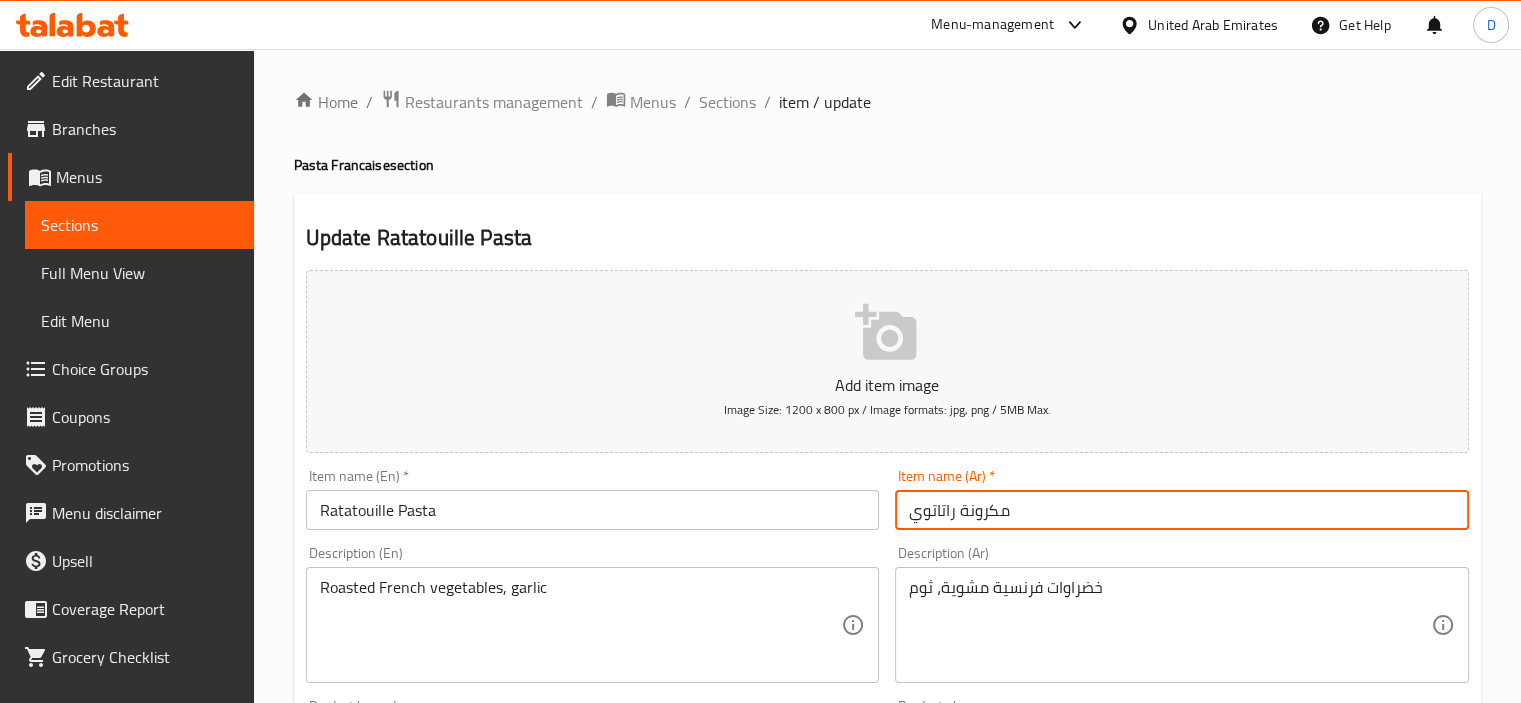 type on "مكرونة راتاتوي" 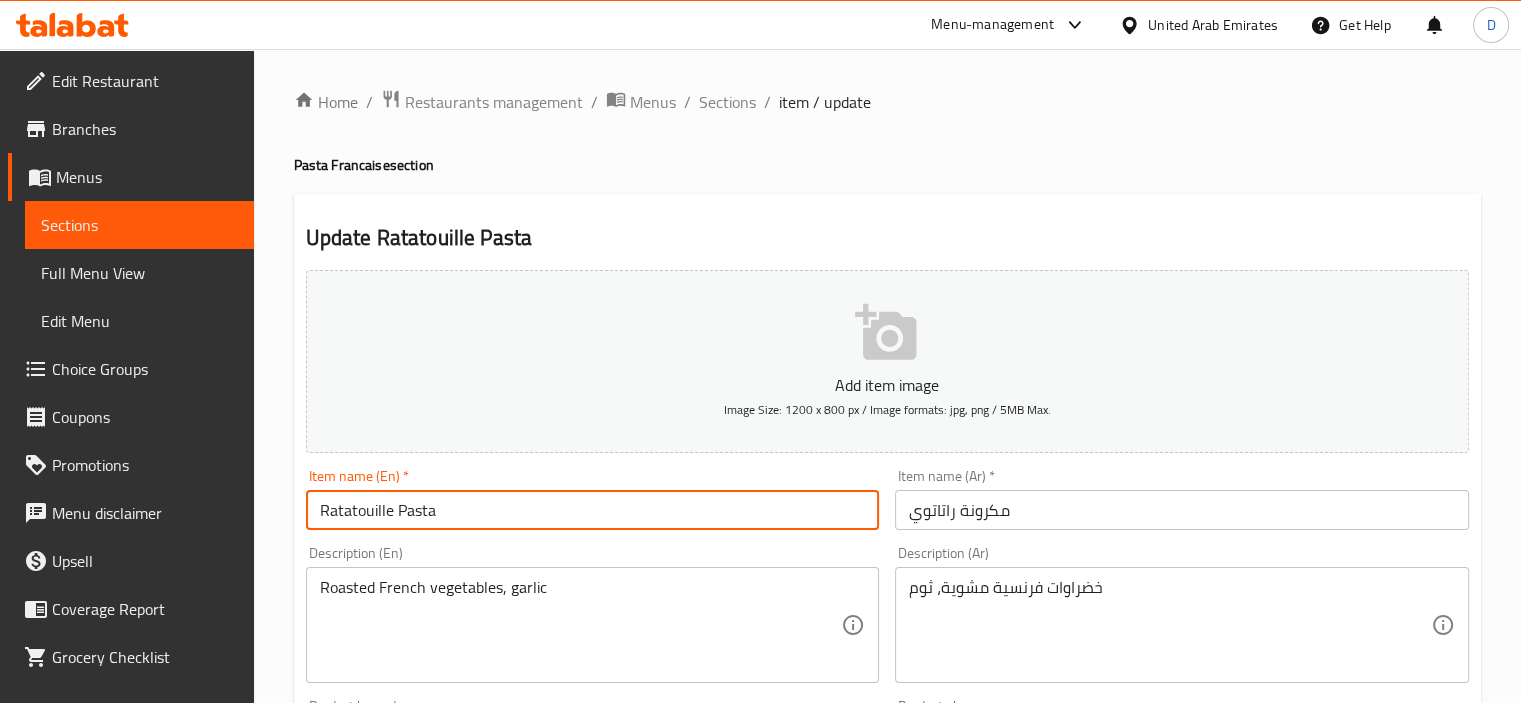 click on "Ratatouille Pasta" at bounding box center [593, 510] 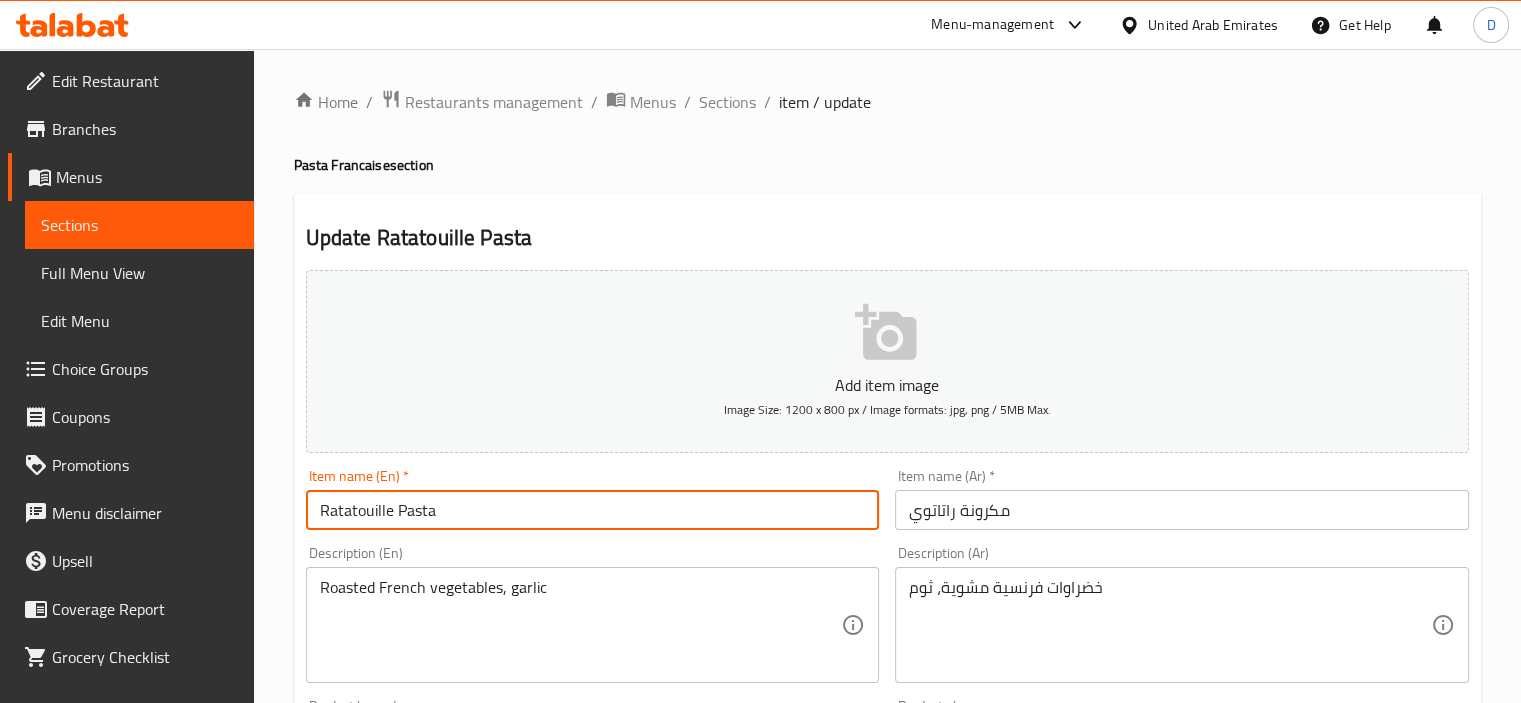 click on "مكرونة راتاتوي" at bounding box center [1182, 510] 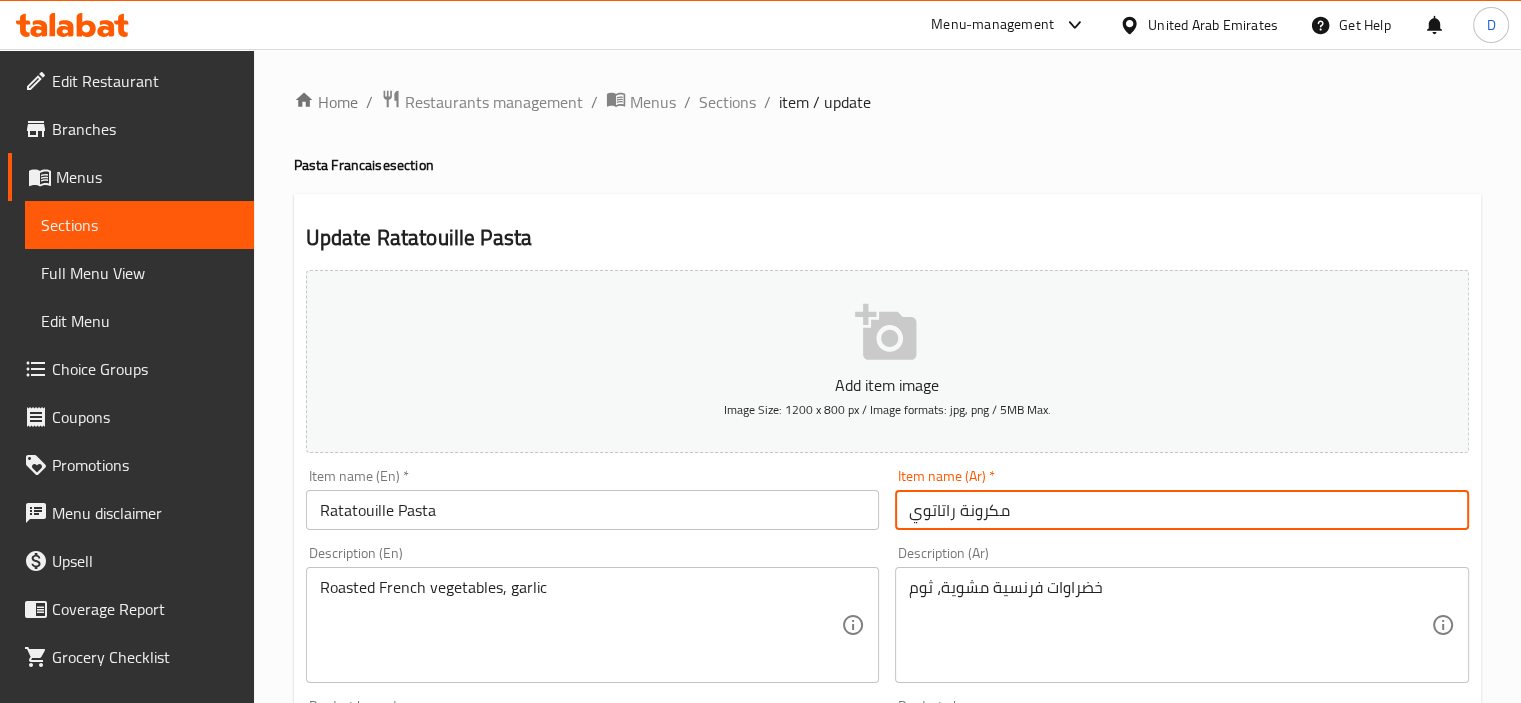 click on "مكرونة راتاتوي" at bounding box center (1182, 510) 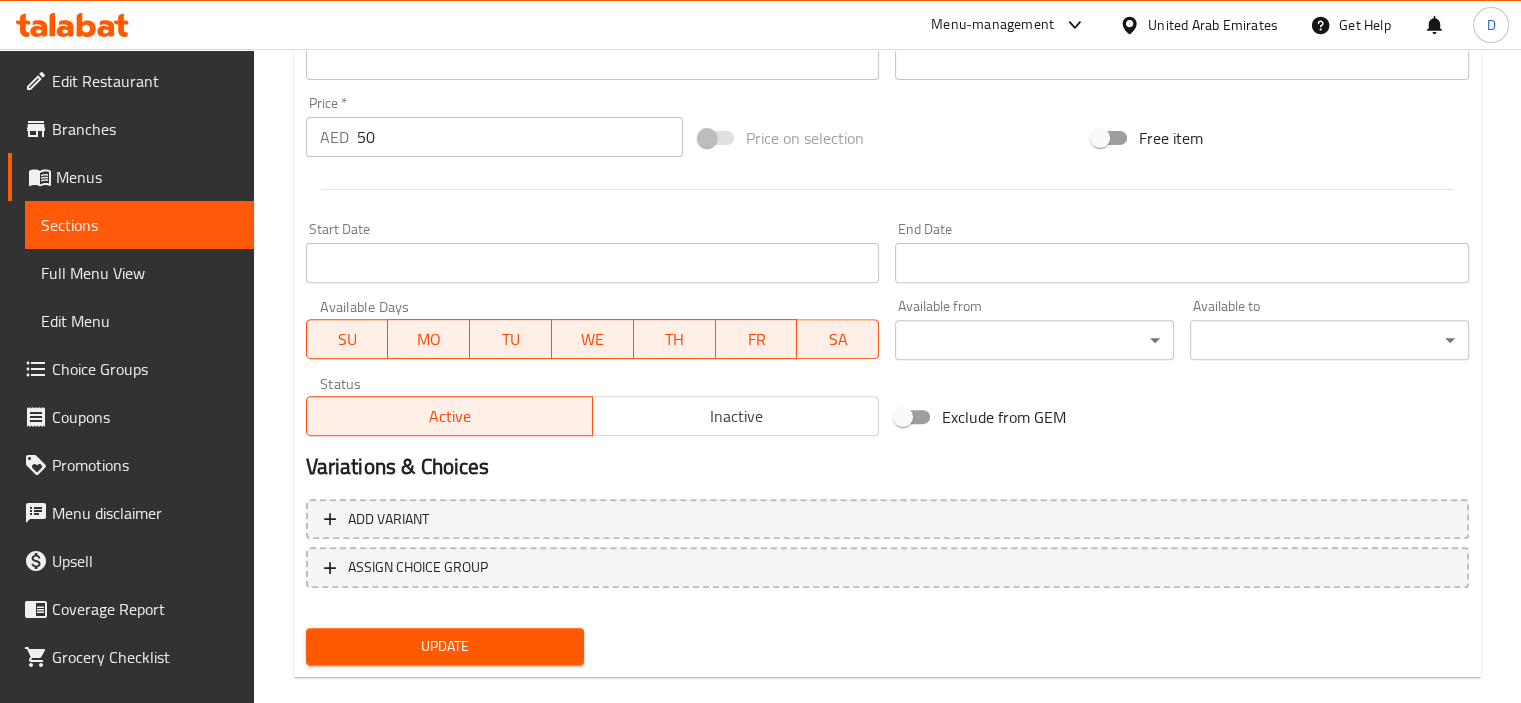 scroll, scrollTop: 709, scrollLeft: 0, axis: vertical 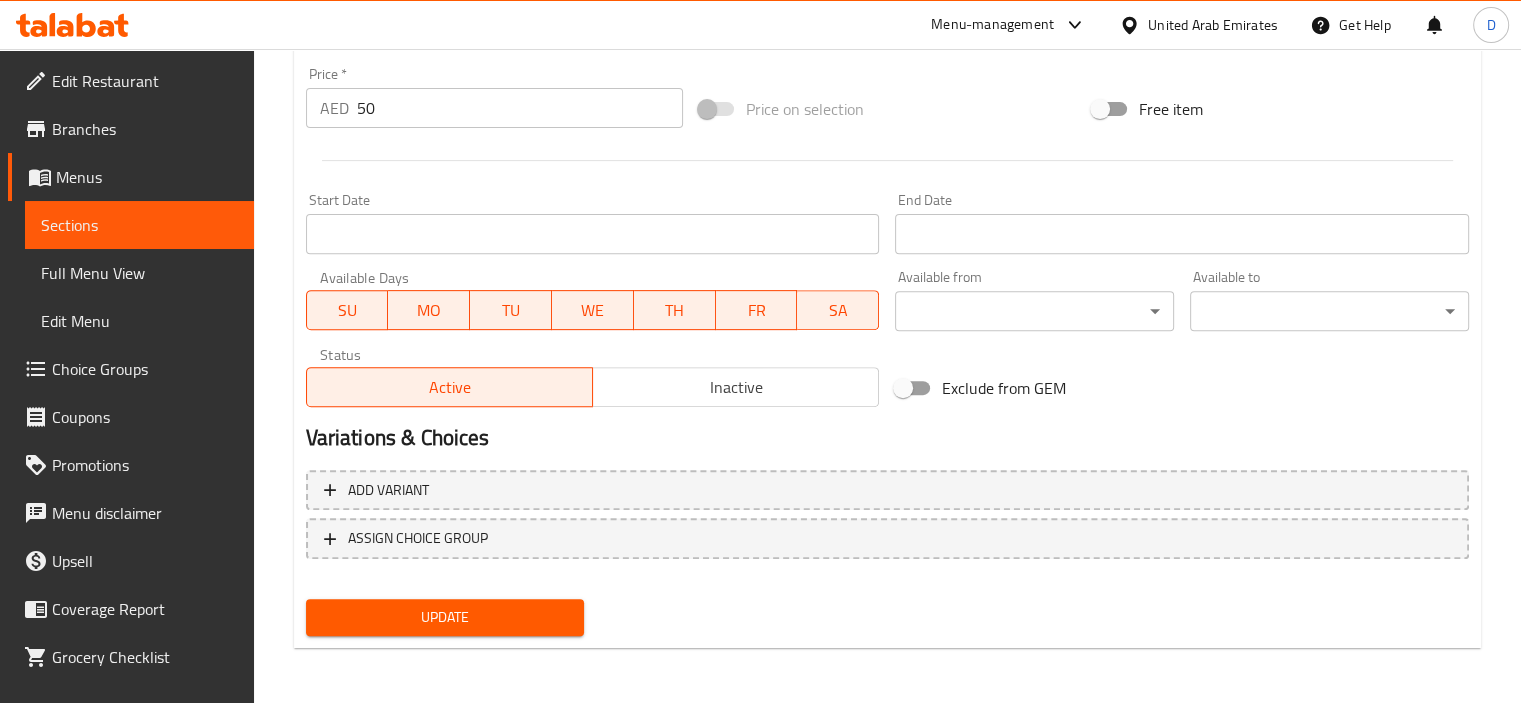 click on "Update" at bounding box center (445, 617) 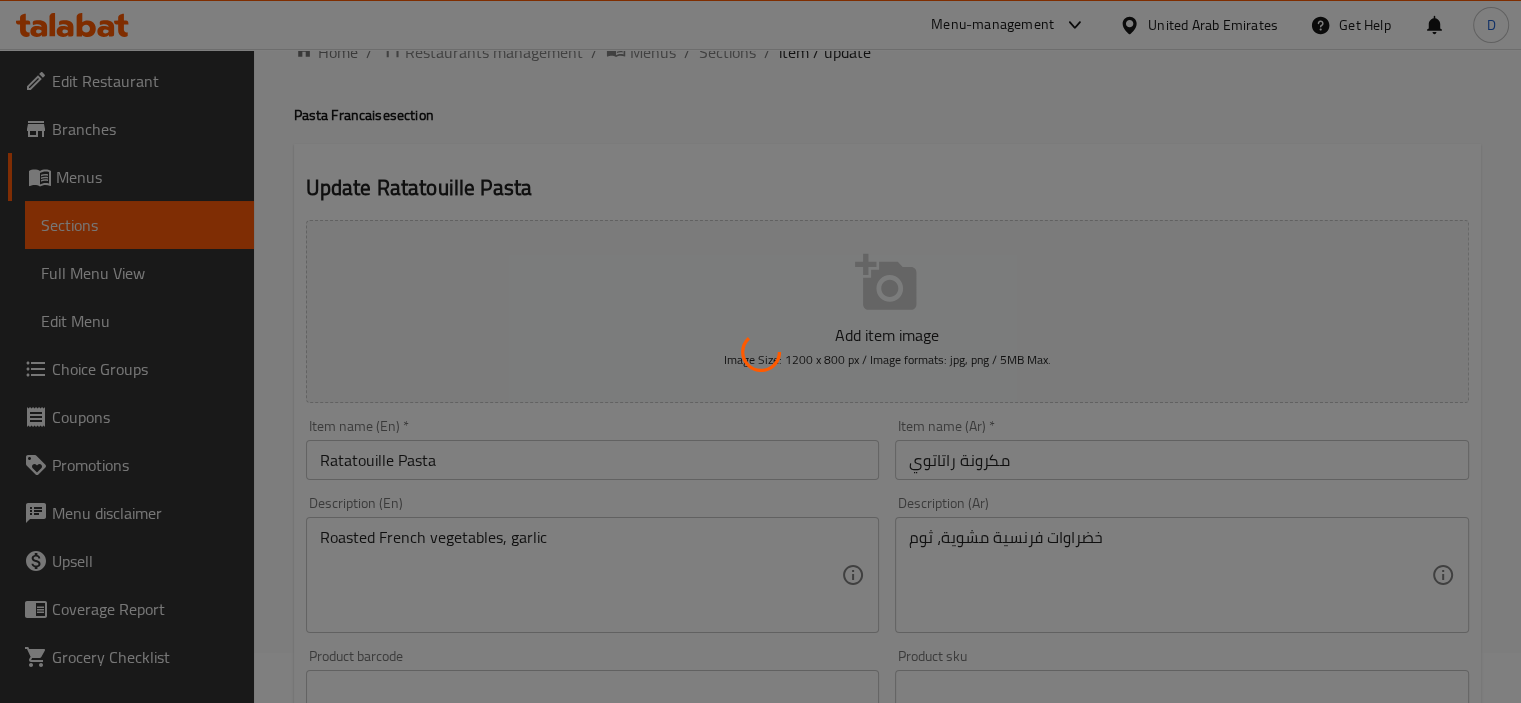 scroll, scrollTop: 0, scrollLeft: 0, axis: both 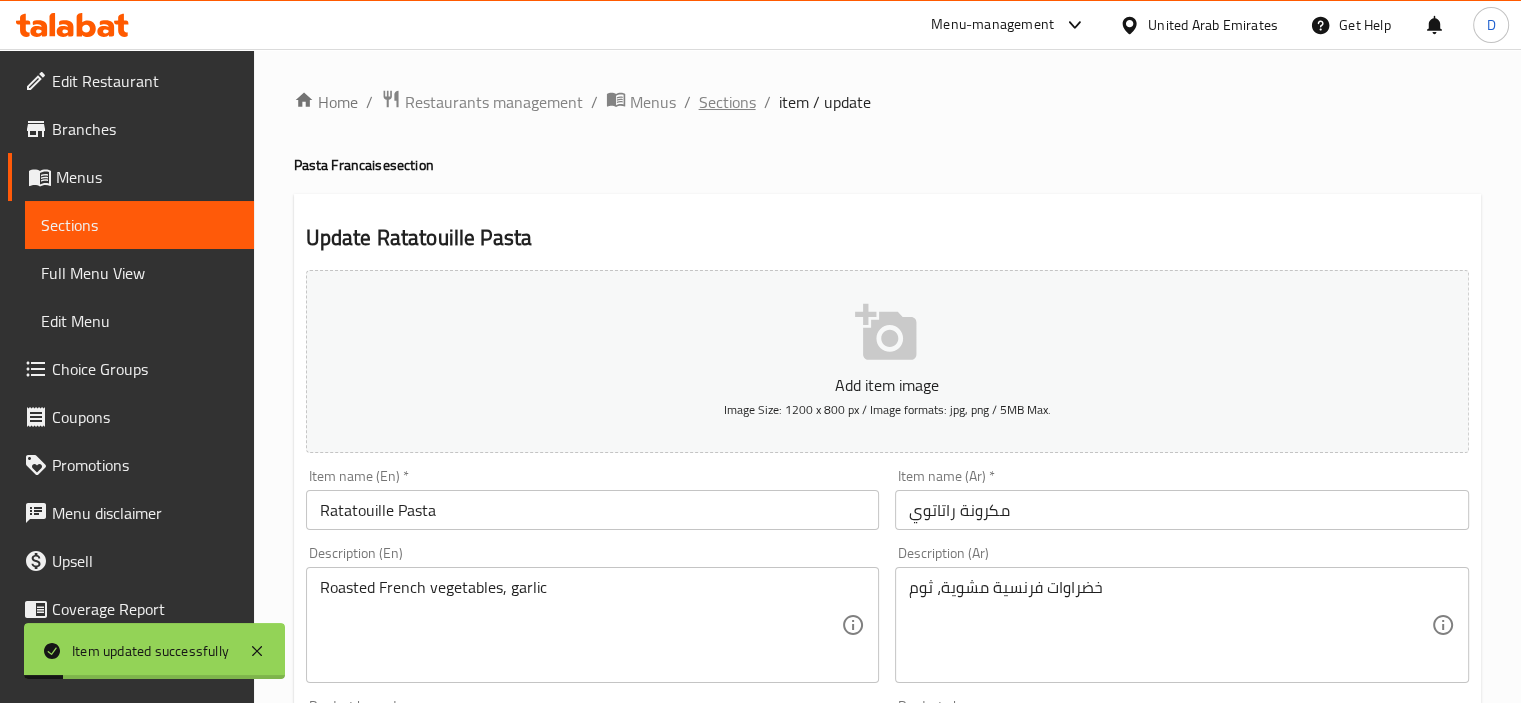 click on "Sections" at bounding box center (727, 102) 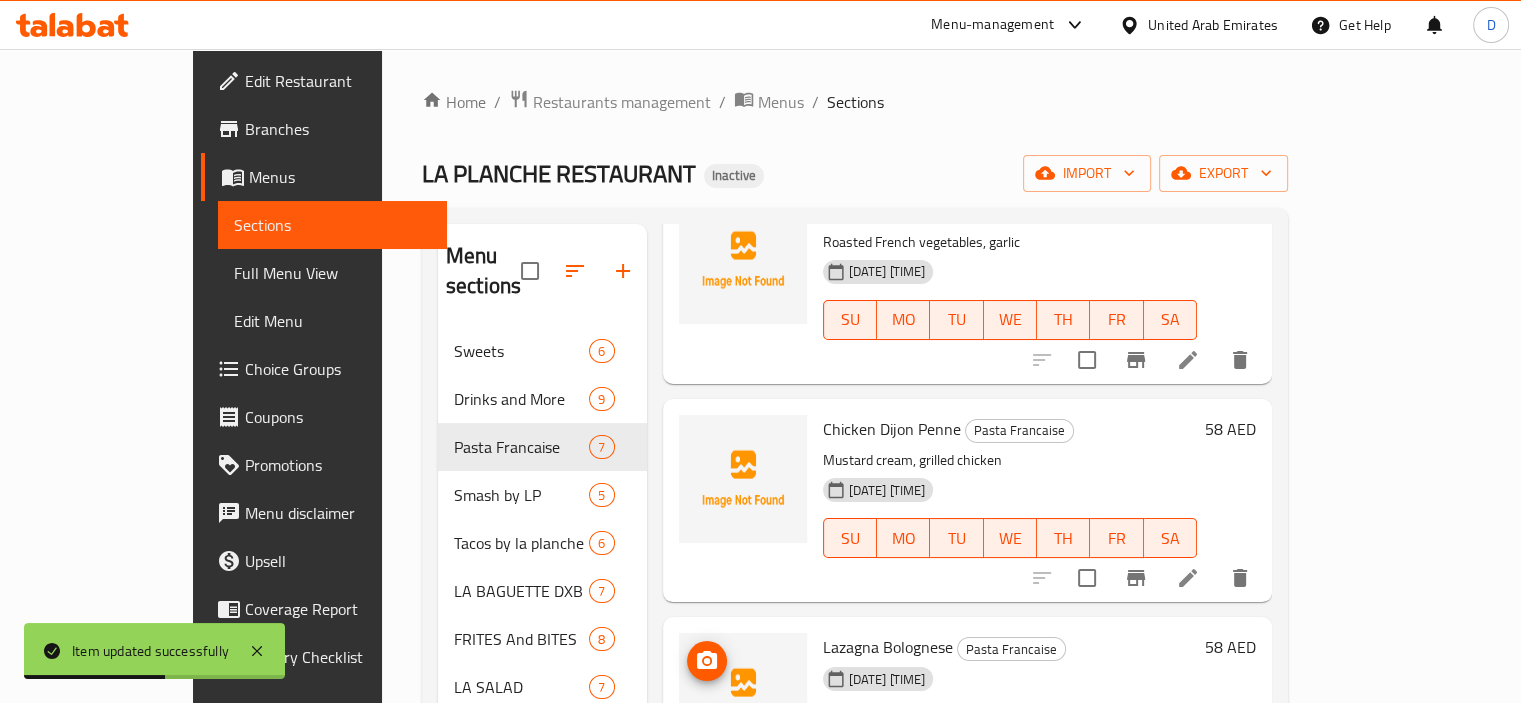 scroll, scrollTop: 816, scrollLeft: 0, axis: vertical 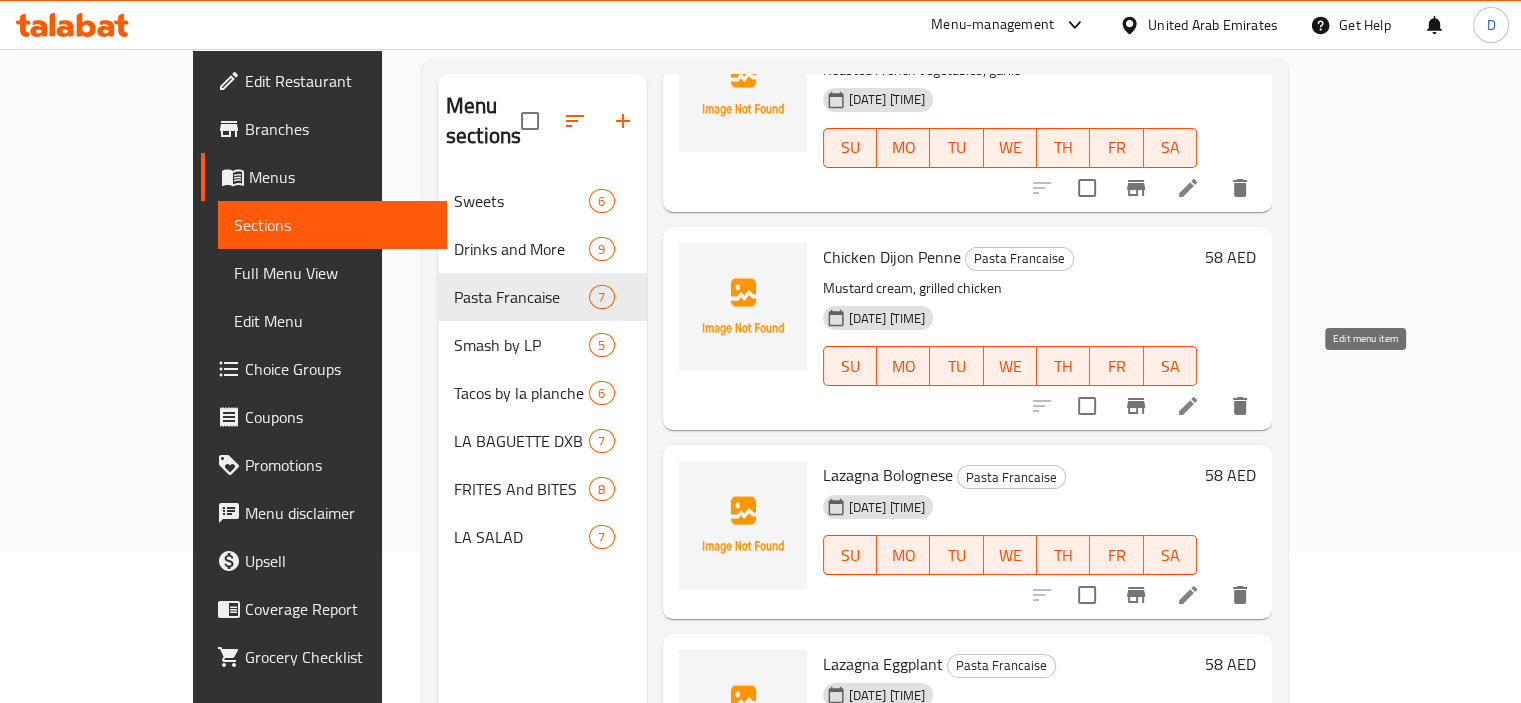 click 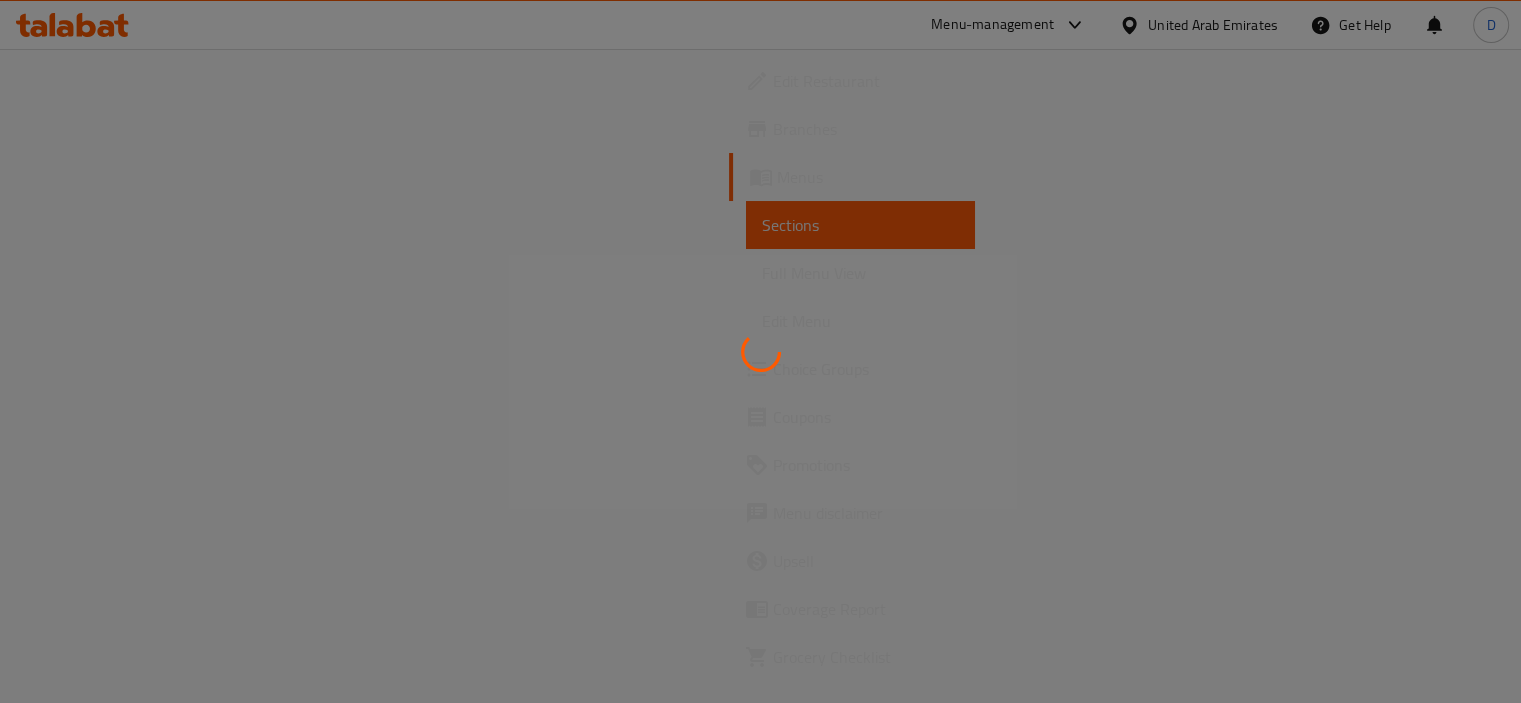 scroll, scrollTop: 0, scrollLeft: 0, axis: both 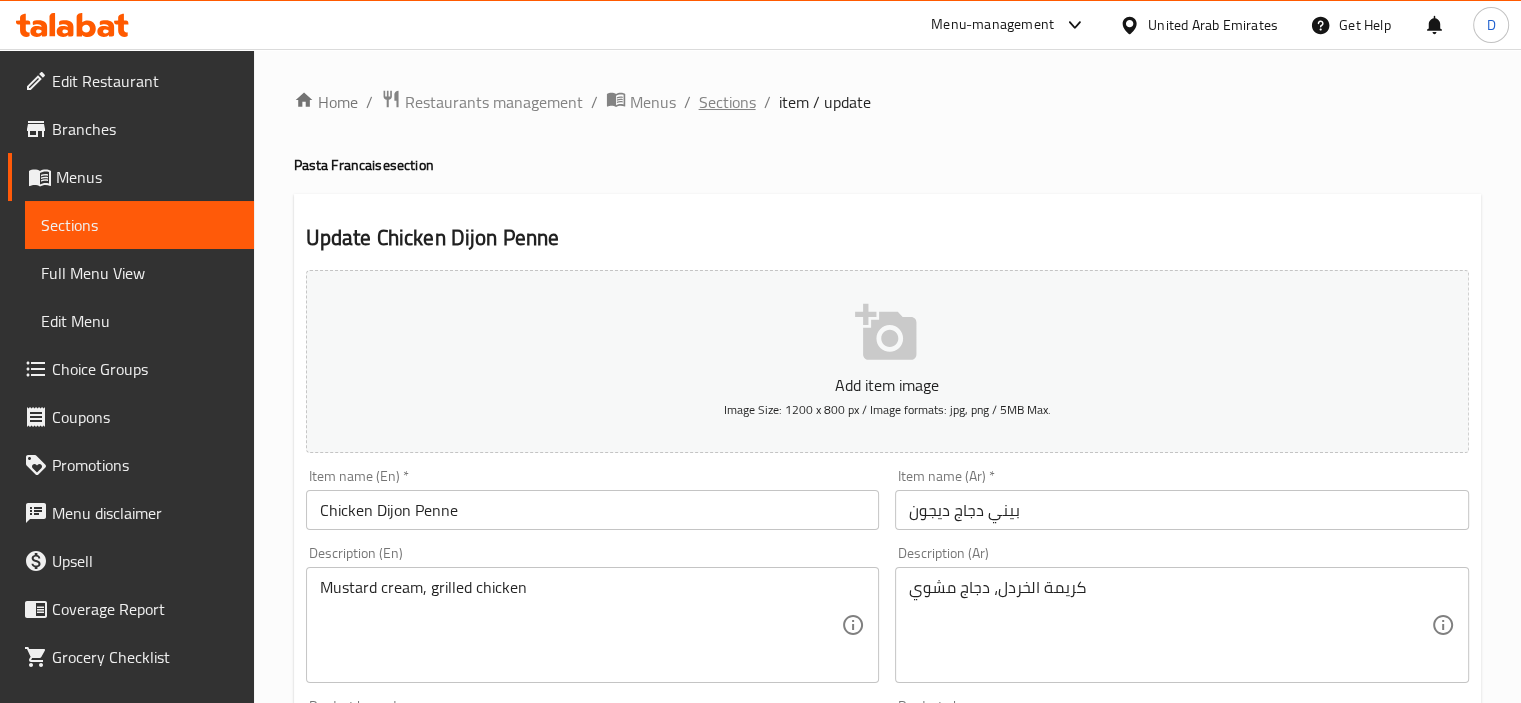 click on "Sections" at bounding box center (727, 102) 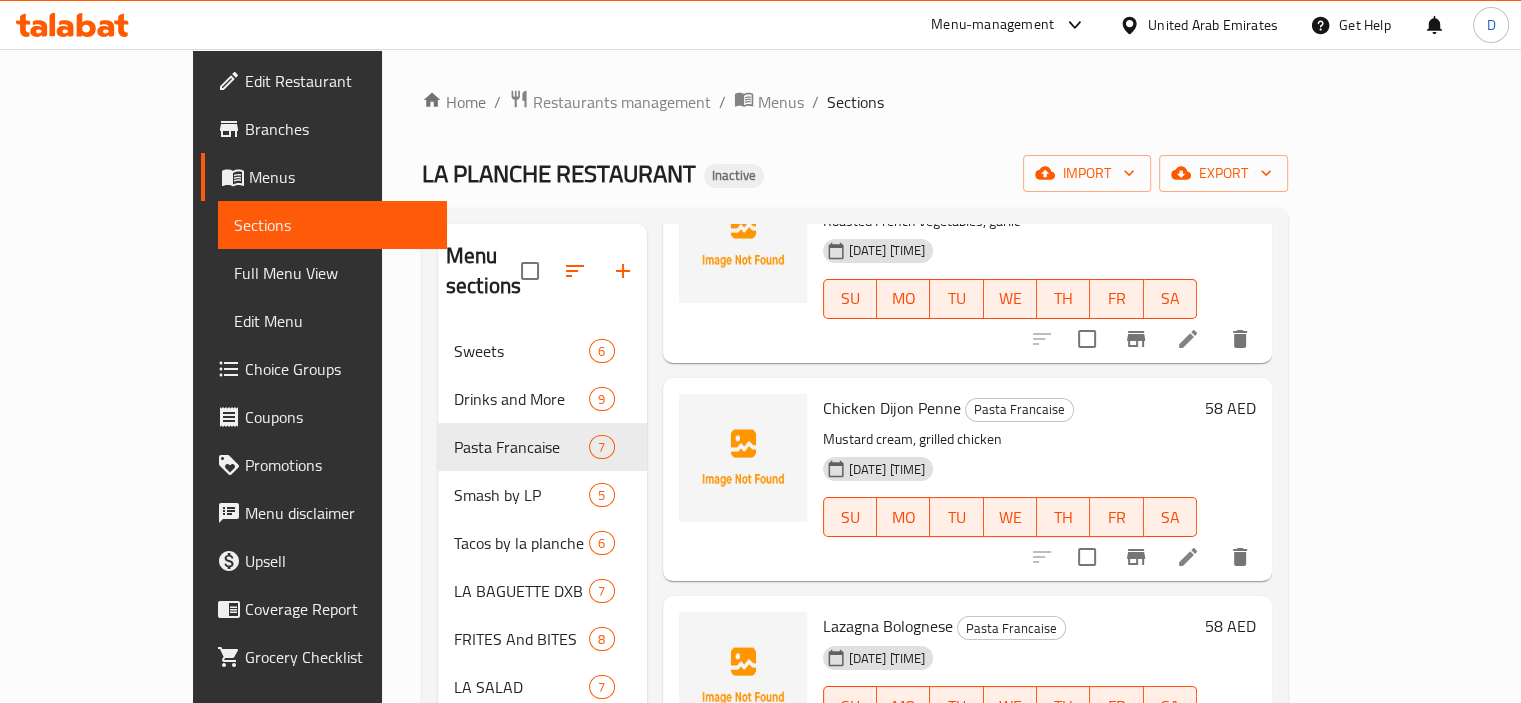scroll, scrollTop: 816, scrollLeft: 0, axis: vertical 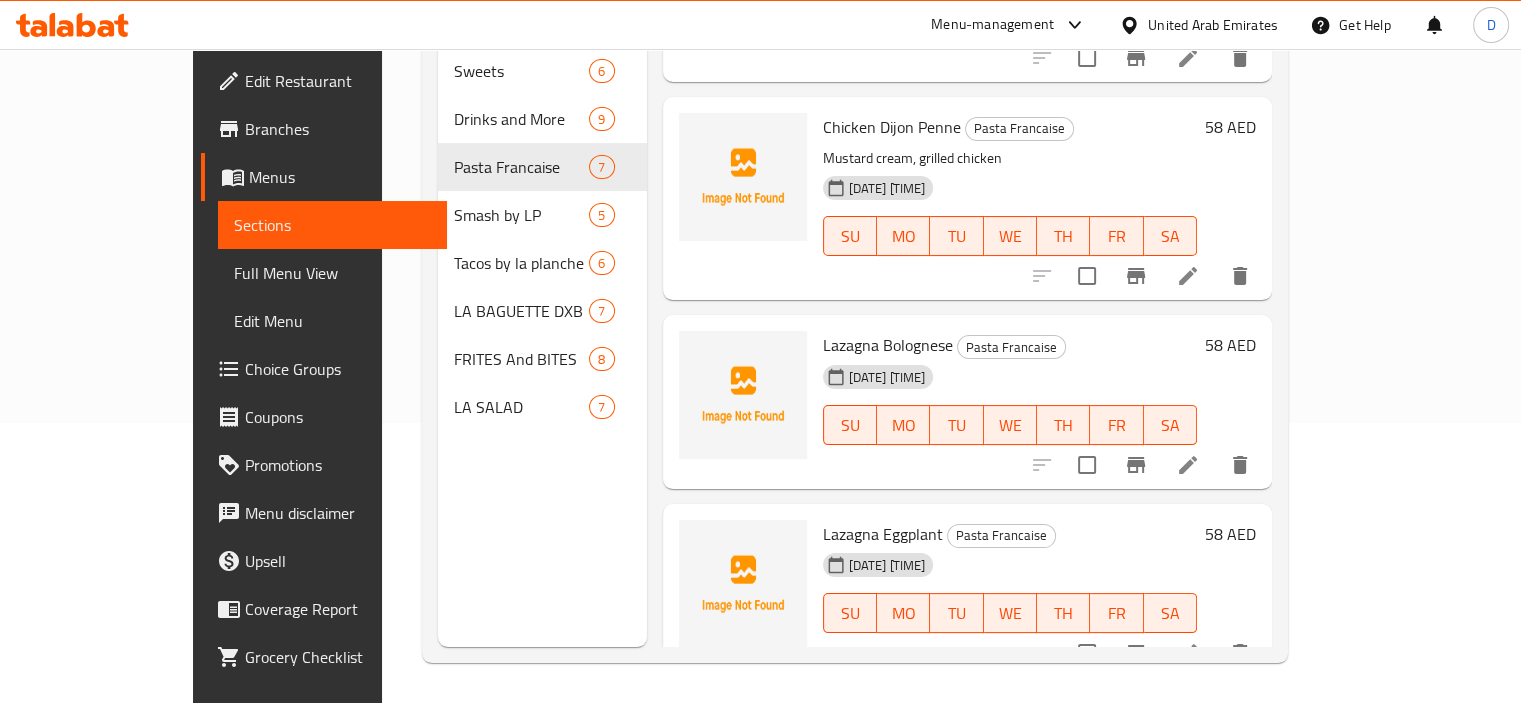 click on "Full Menu View" at bounding box center [332, 273] 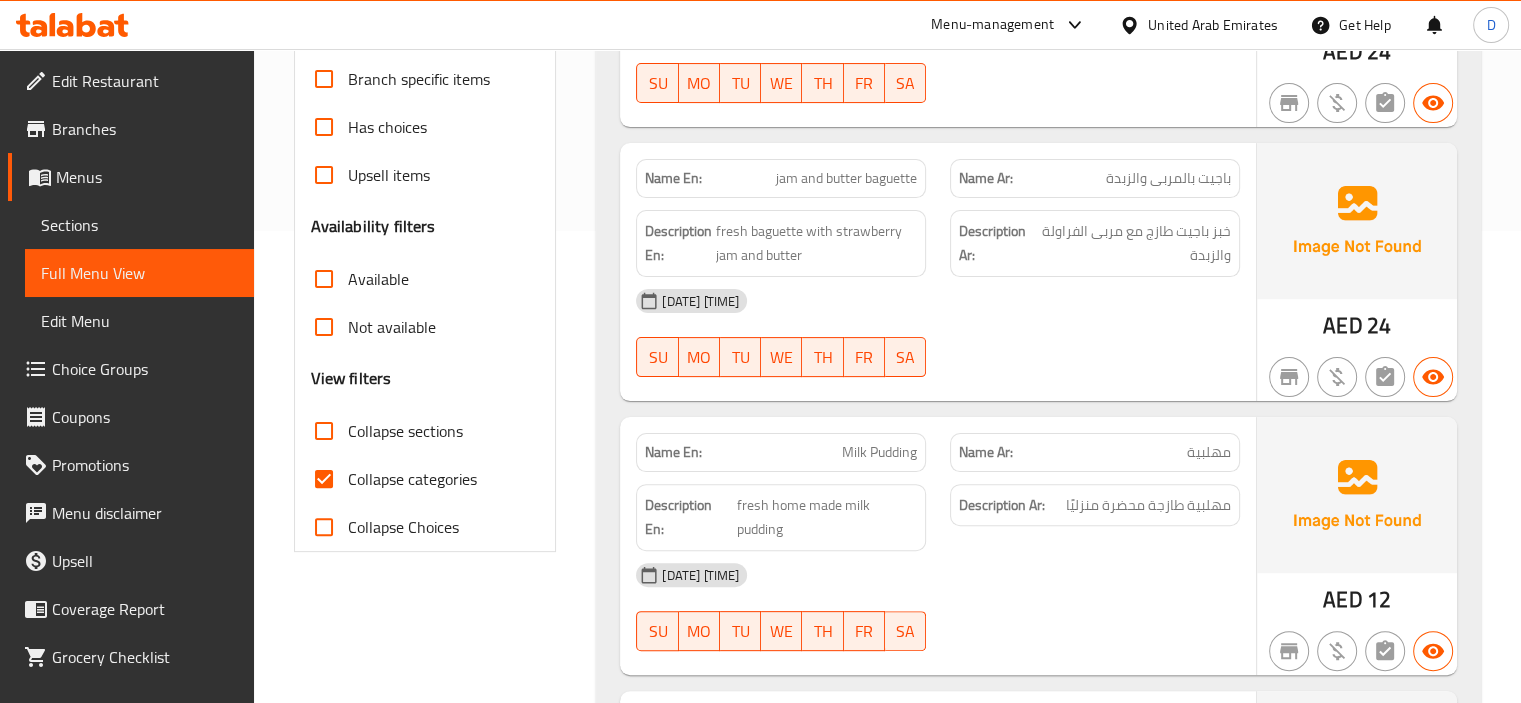 scroll, scrollTop: 574, scrollLeft: 0, axis: vertical 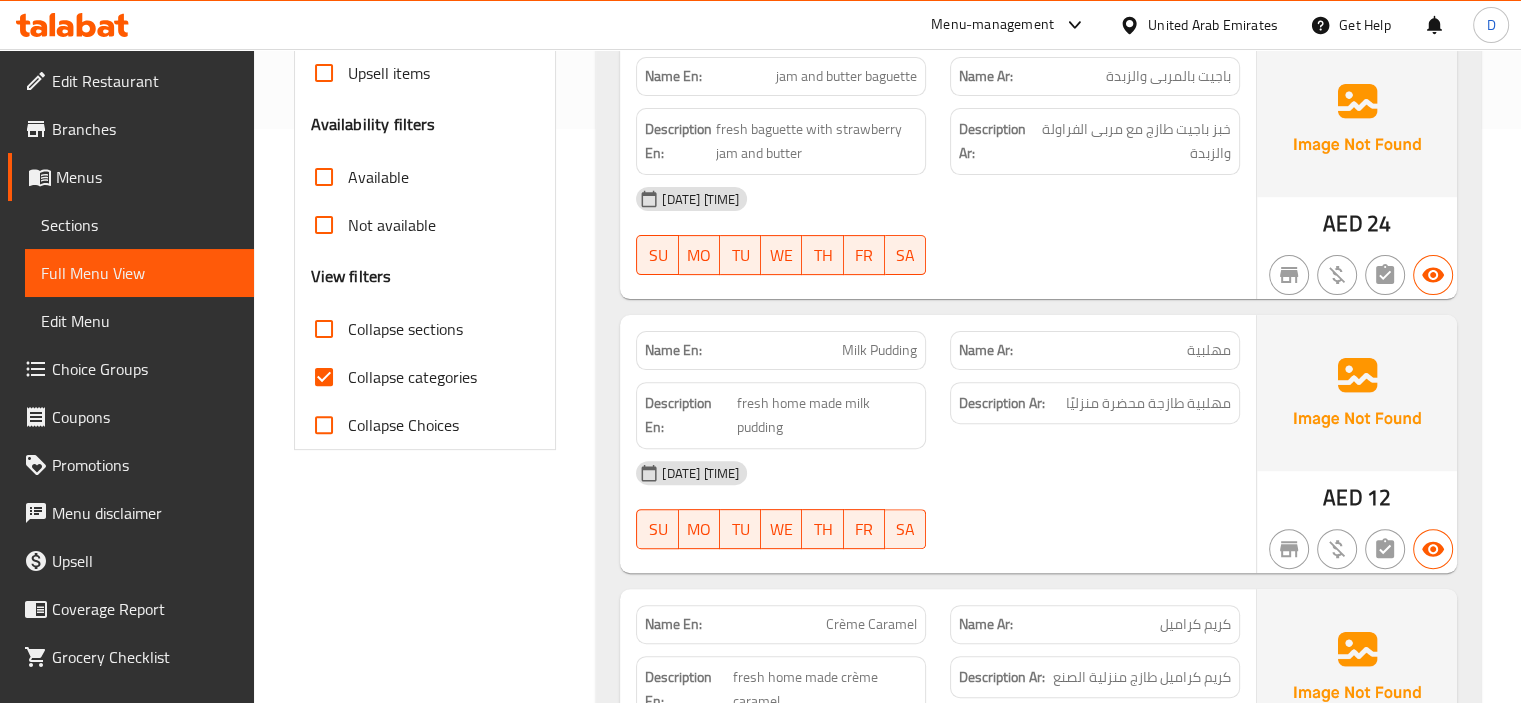 click on "Collapse categories" at bounding box center [412, 377] 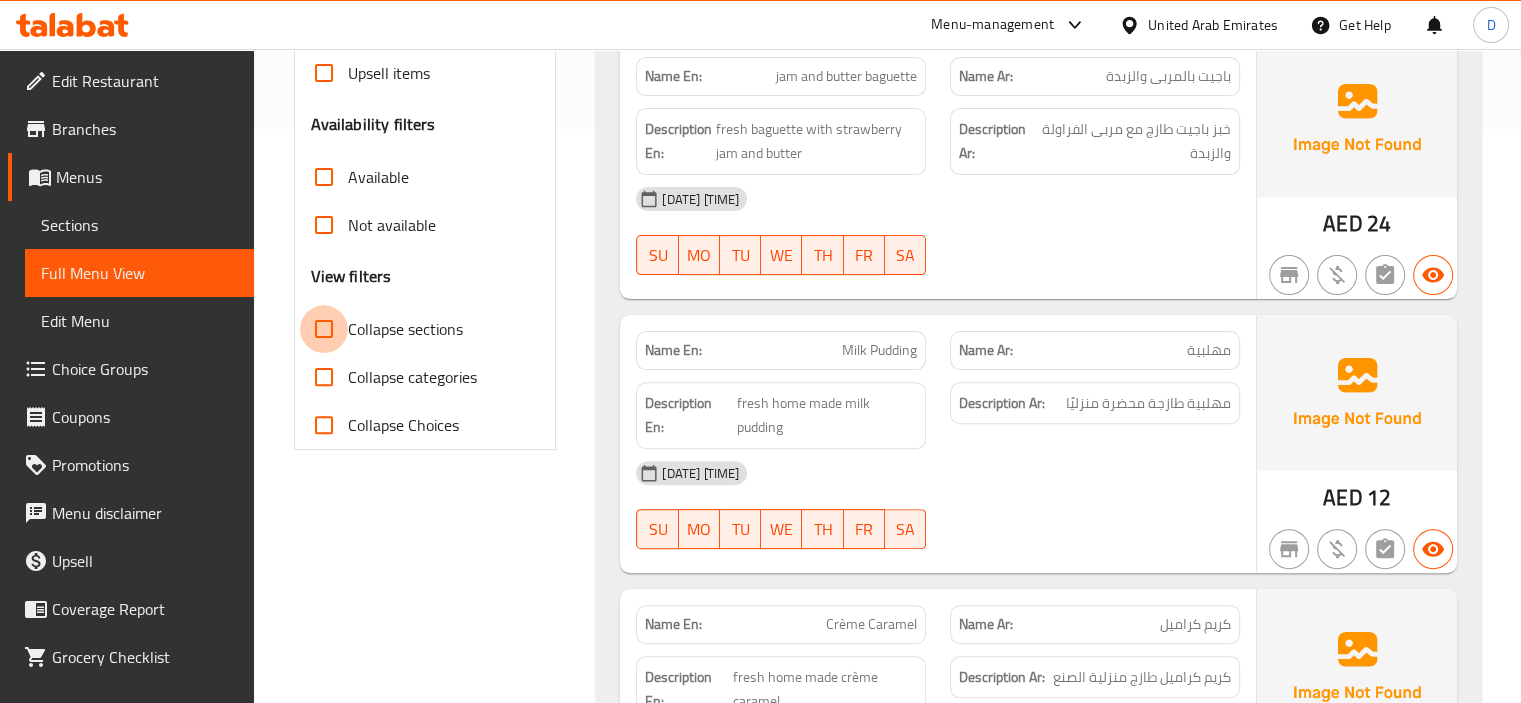 click on "Collapse sections" at bounding box center [324, 329] 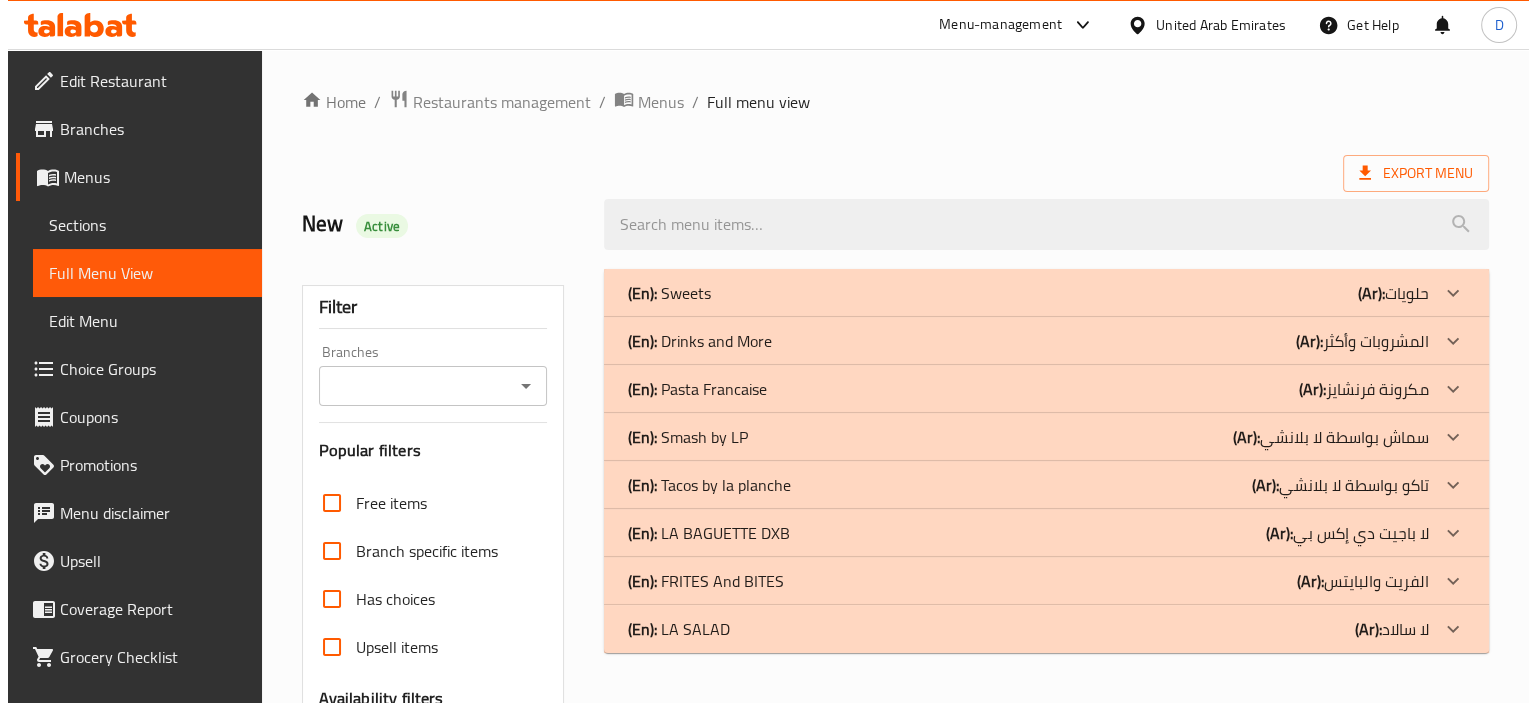 scroll, scrollTop: 0, scrollLeft: 0, axis: both 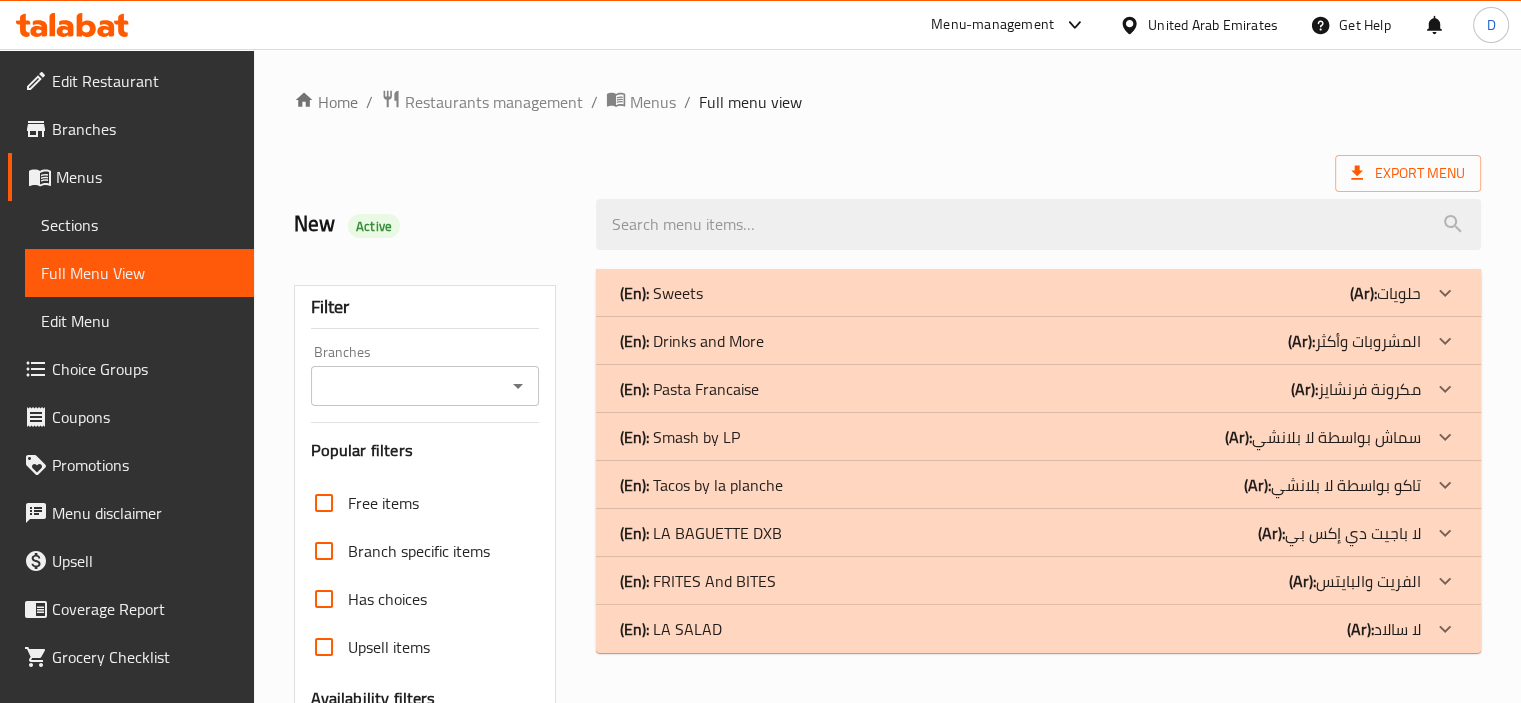 click on "(En): Pasta Francaise (Ar): مكرونة فرنشايز" at bounding box center [1020, 293] 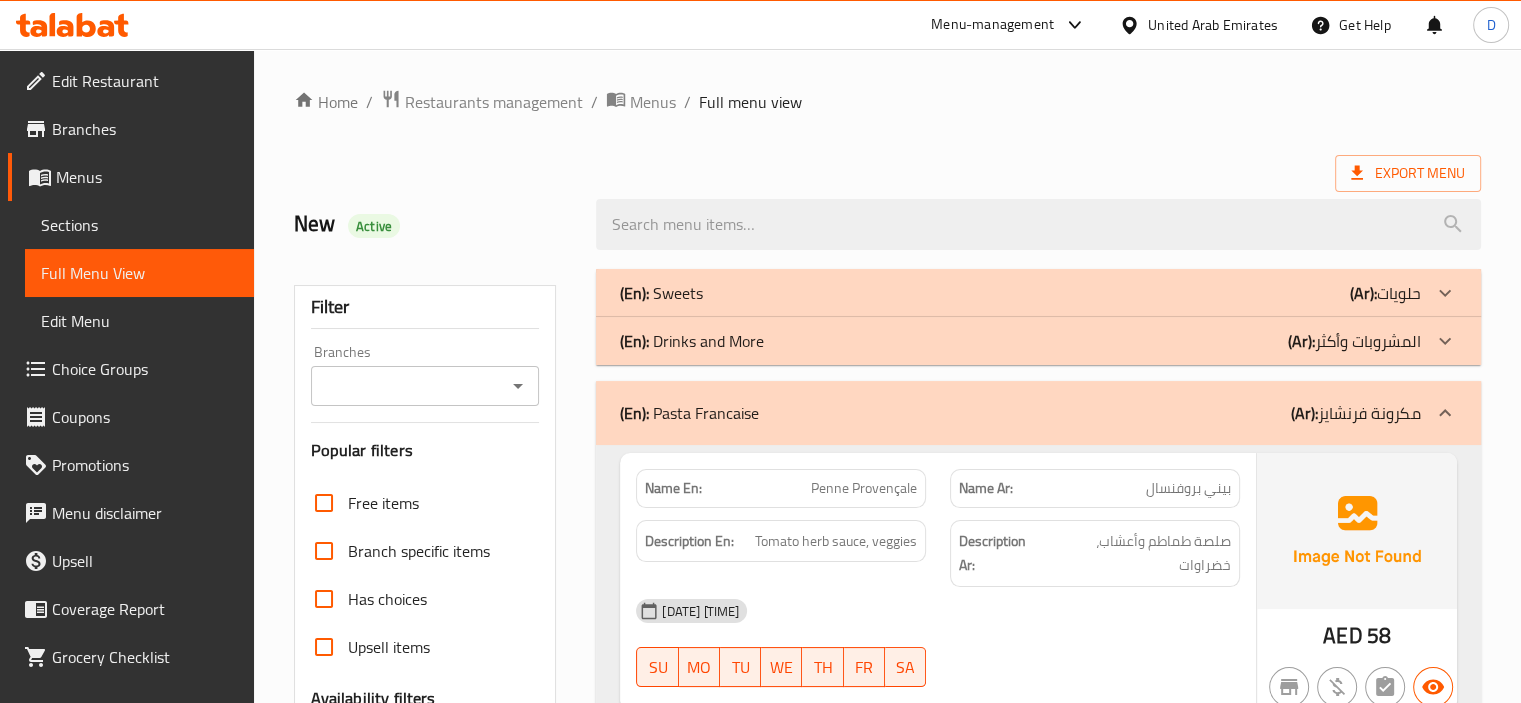 click on "(En): Drinks and More (Ar): المشروبات وأكثر" at bounding box center (1020, 293) 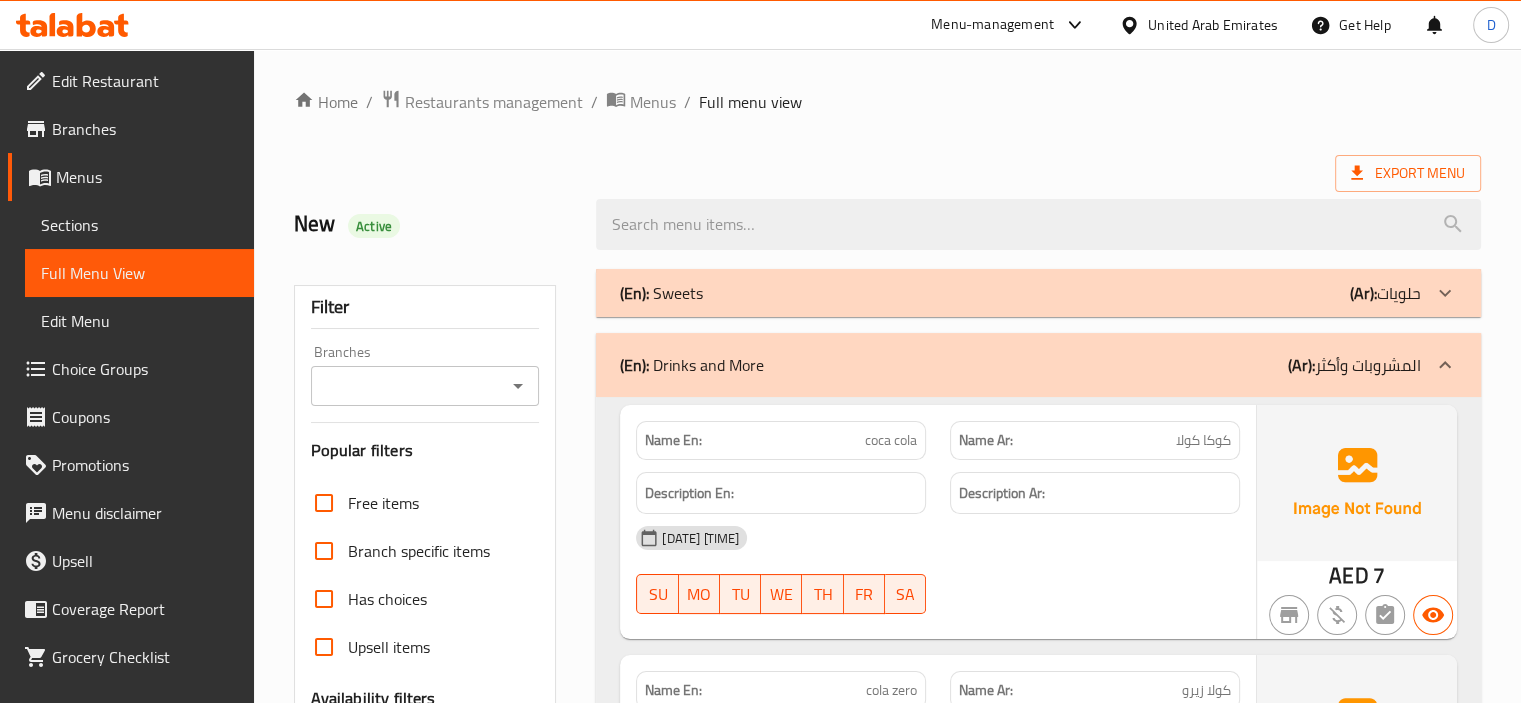 click on "(En): Sweets (Ar): حلويات" at bounding box center [1020, 293] 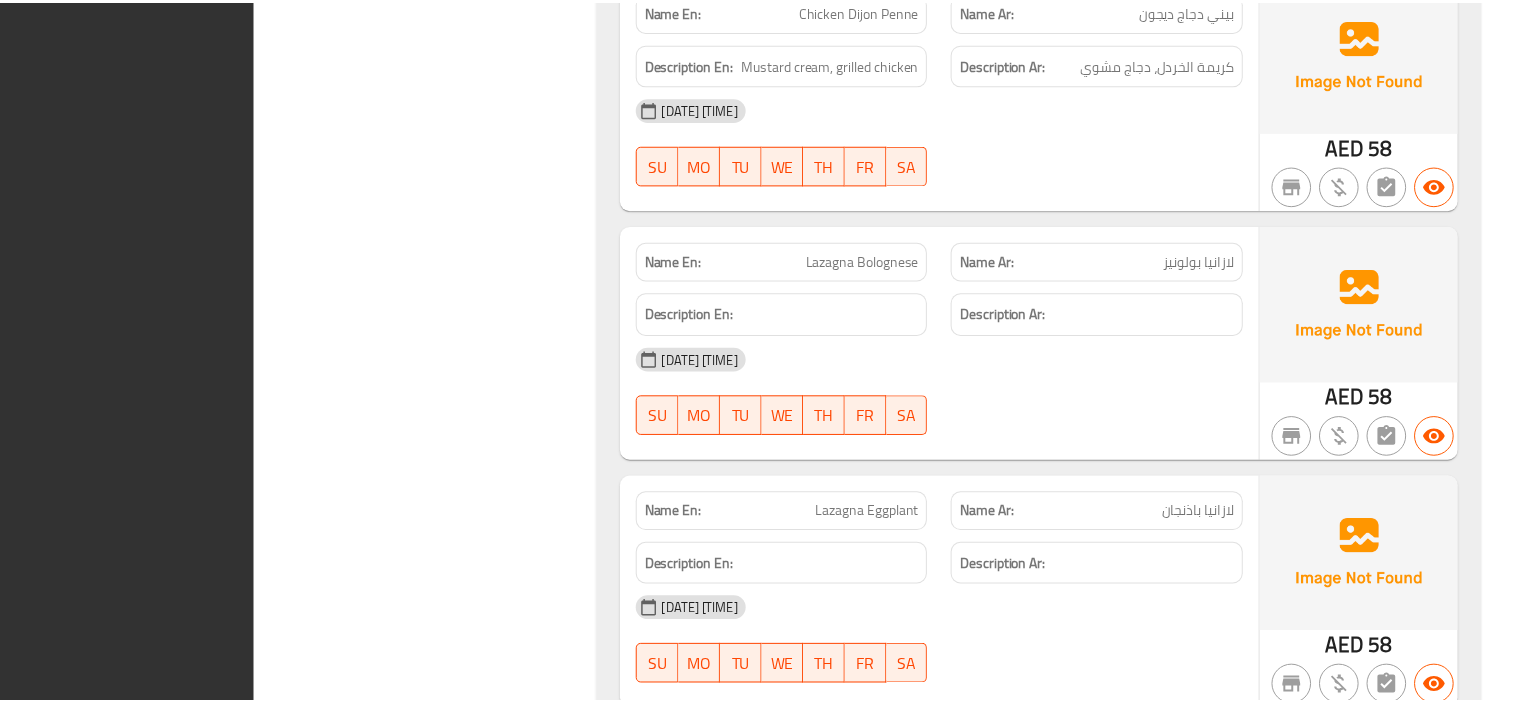 scroll, scrollTop: 5826, scrollLeft: 0, axis: vertical 